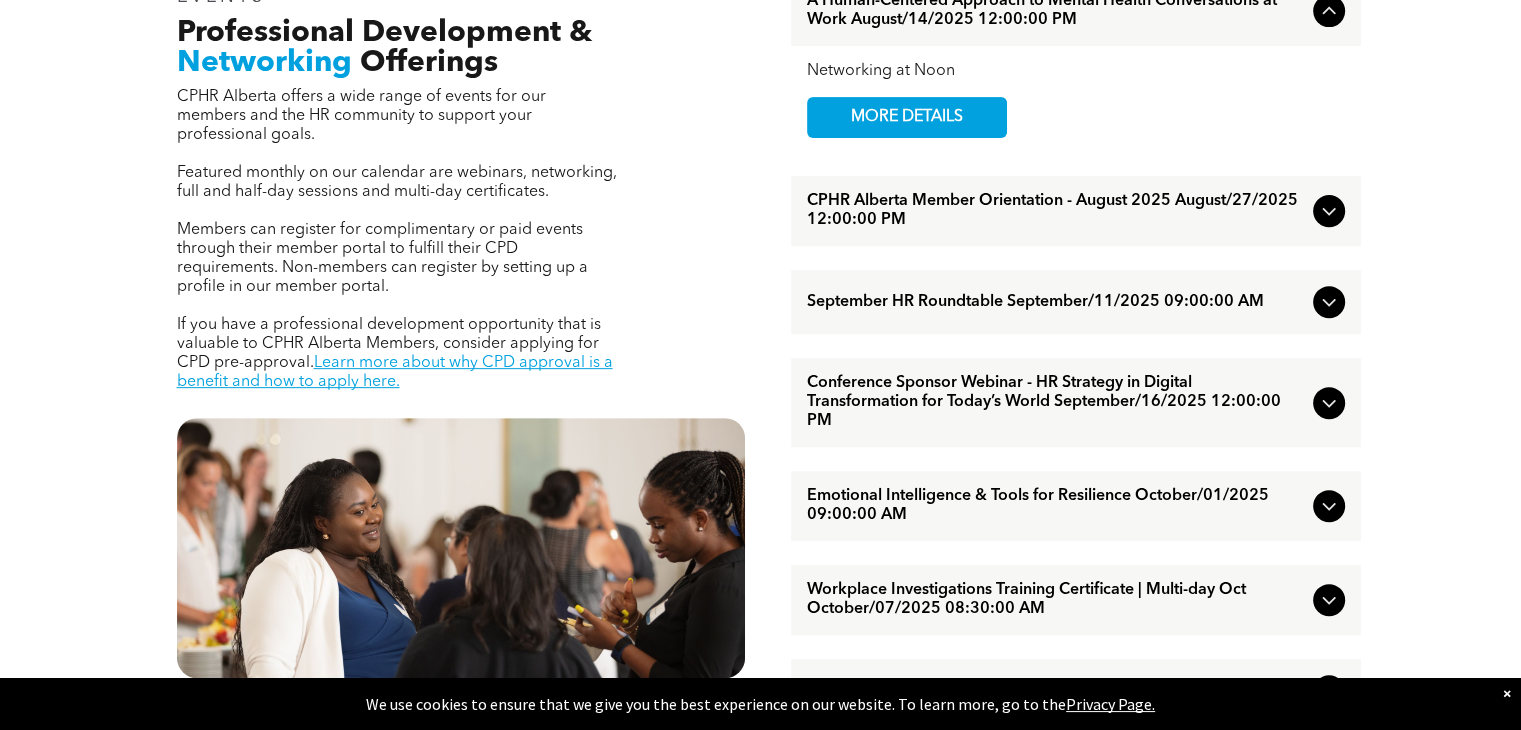 scroll, scrollTop: 800, scrollLeft: 0, axis: vertical 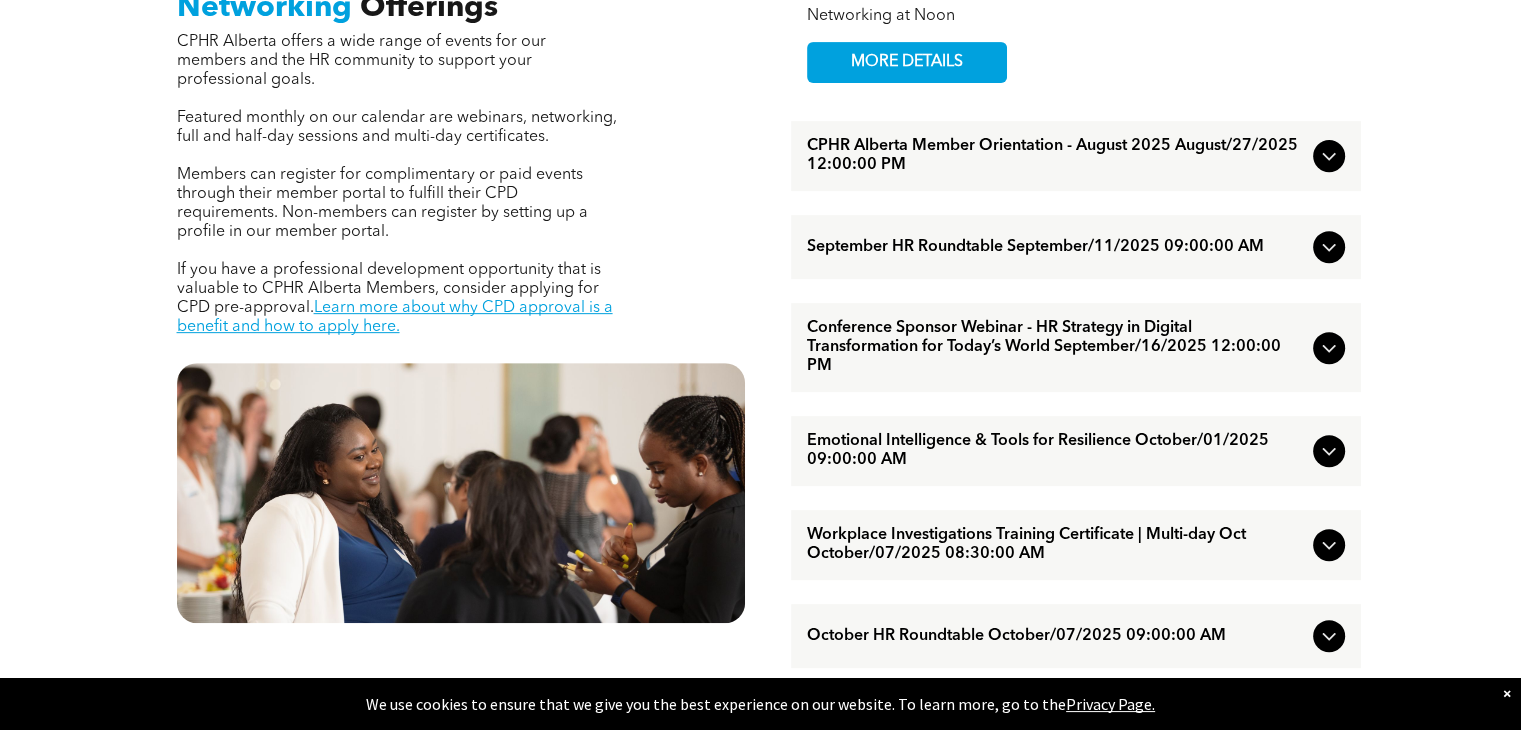 click on "CPHR Alberta Member Orientation - August 2025  August/27/2025 12:00:00 PM" at bounding box center (1056, 156) 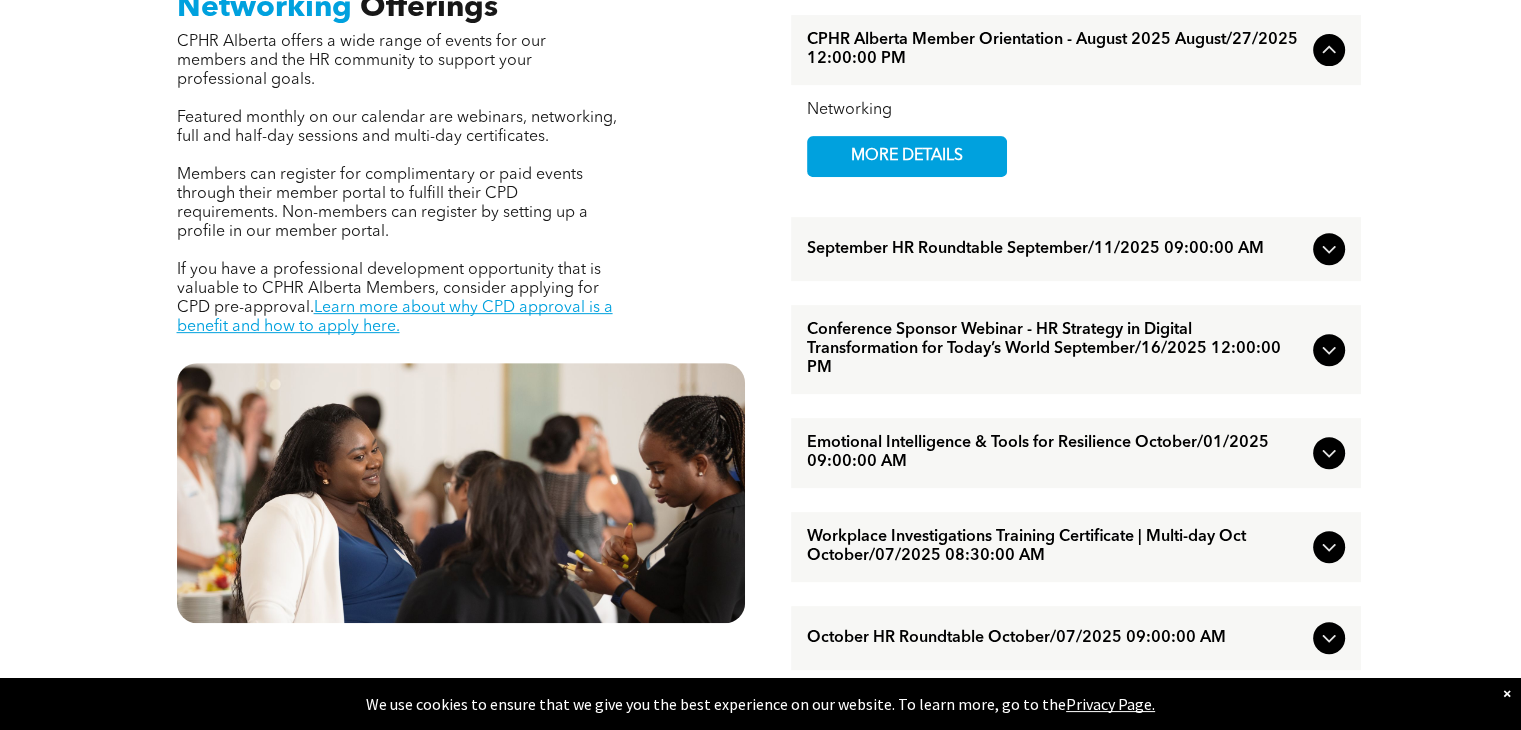 click on "Conference Sponsor Webinar - HR Strategy in Digital Transformation for Today’s World  September/16/2025 12:00:00 PM" at bounding box center (1056, 349) 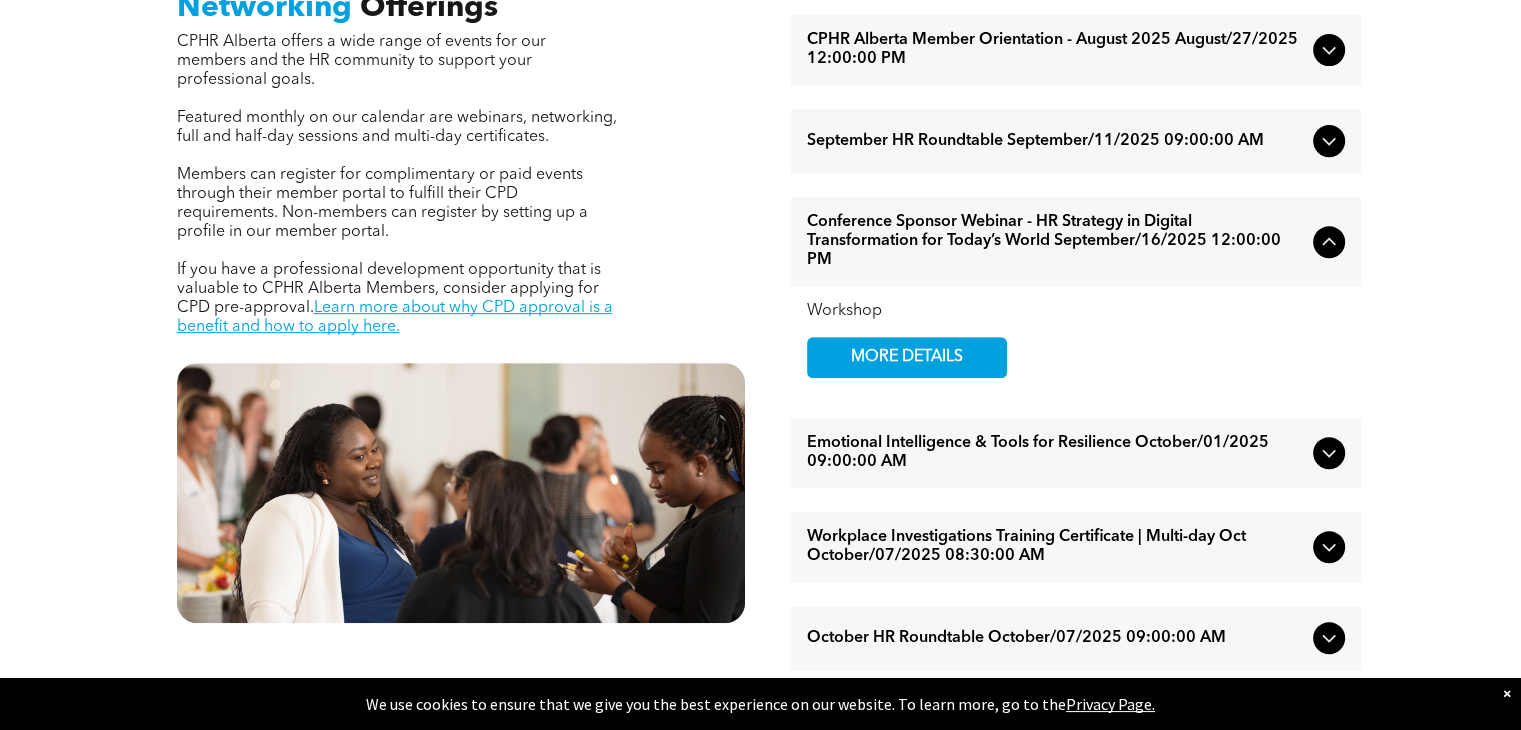 scroll, scrollTop: 1000, scrollLeft: 0, axis: vertical 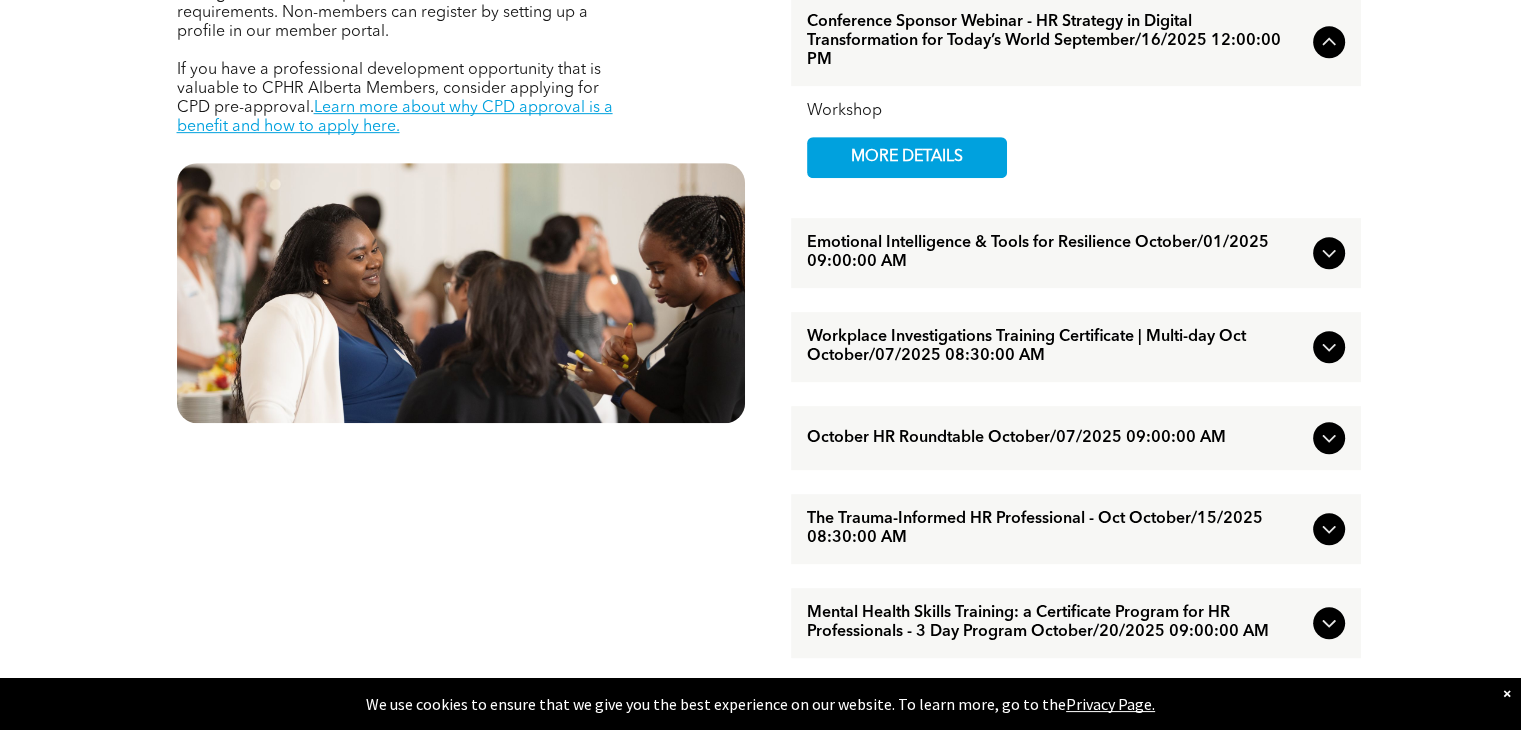 click on "Emotional Intelligence & Tools for Resilience  October/01/2025 09:00:00 AM" at bounding box center [1056, 253] 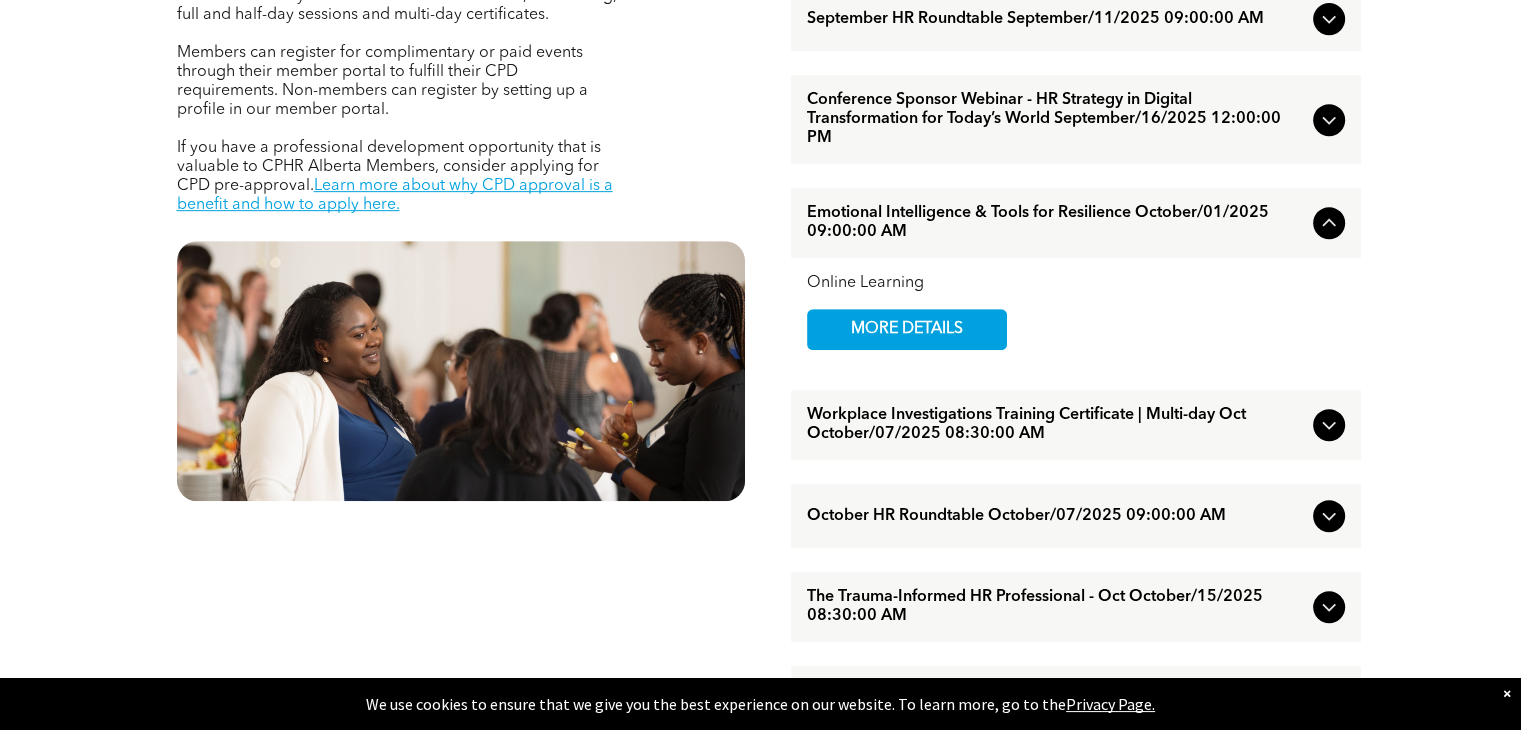 scroll, scrollTop: 800, scrollLeft: 0, axis: vertical 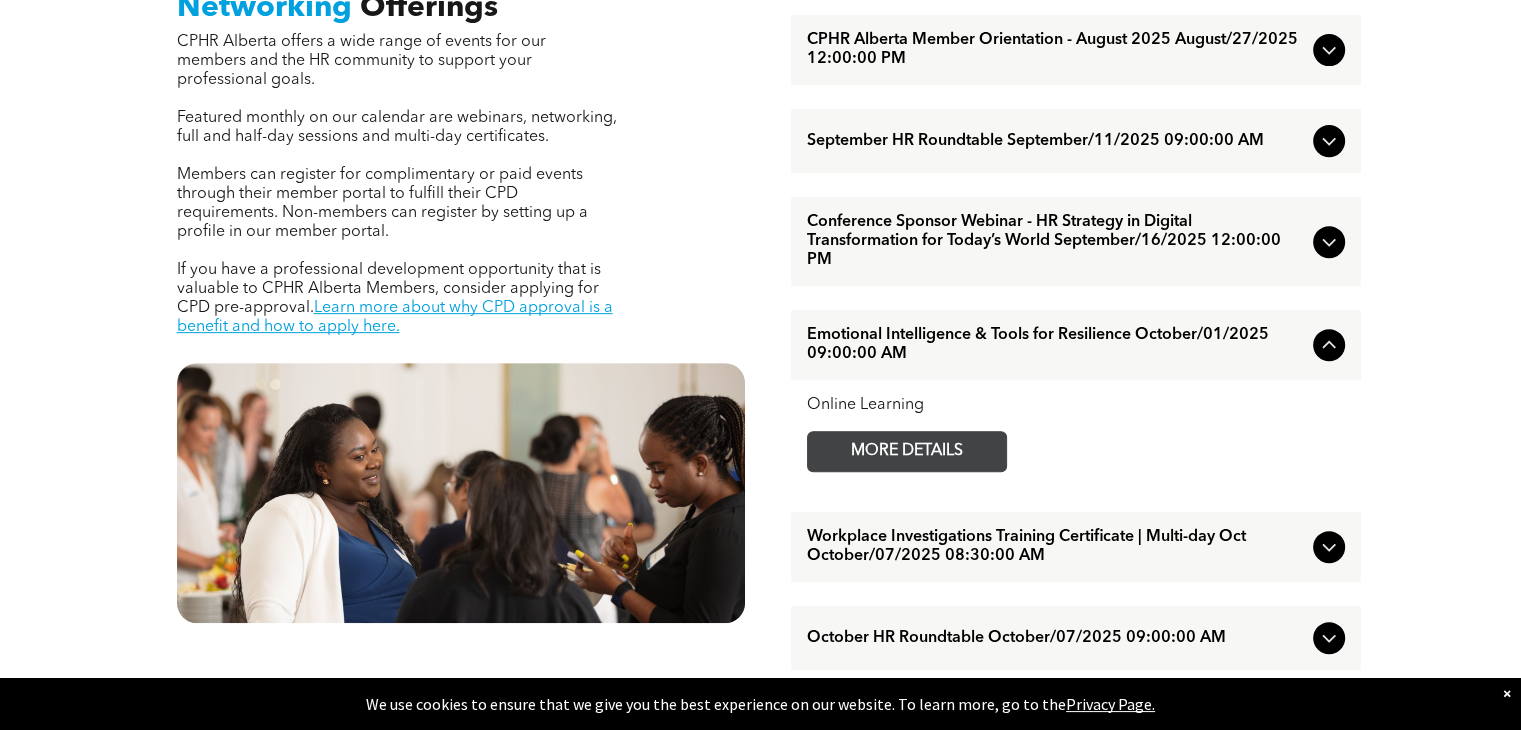 click on "MORE DETAILS" at bounding box center (907, 451) 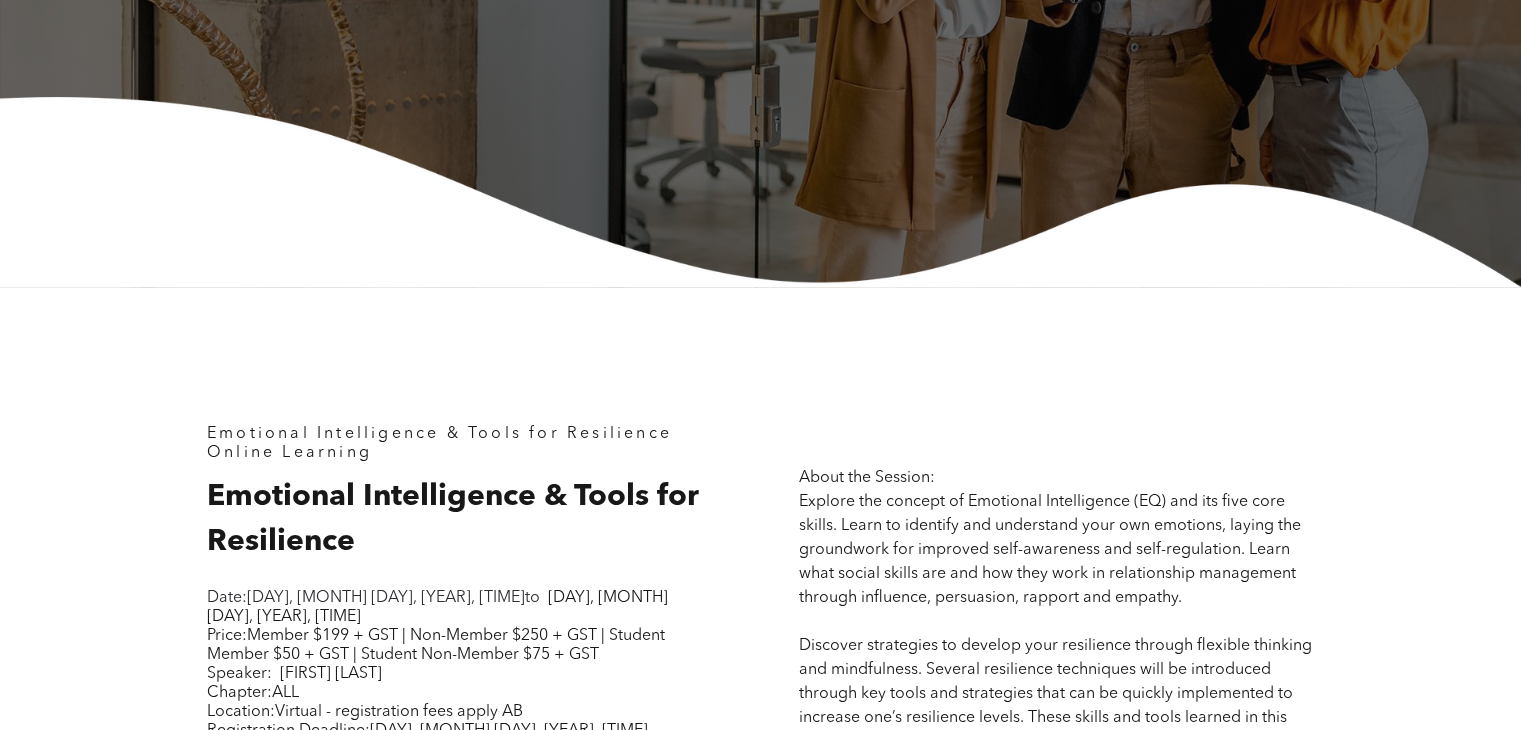 scroll, scrollTop: 700, scrollLeft: 0, axis: vertical 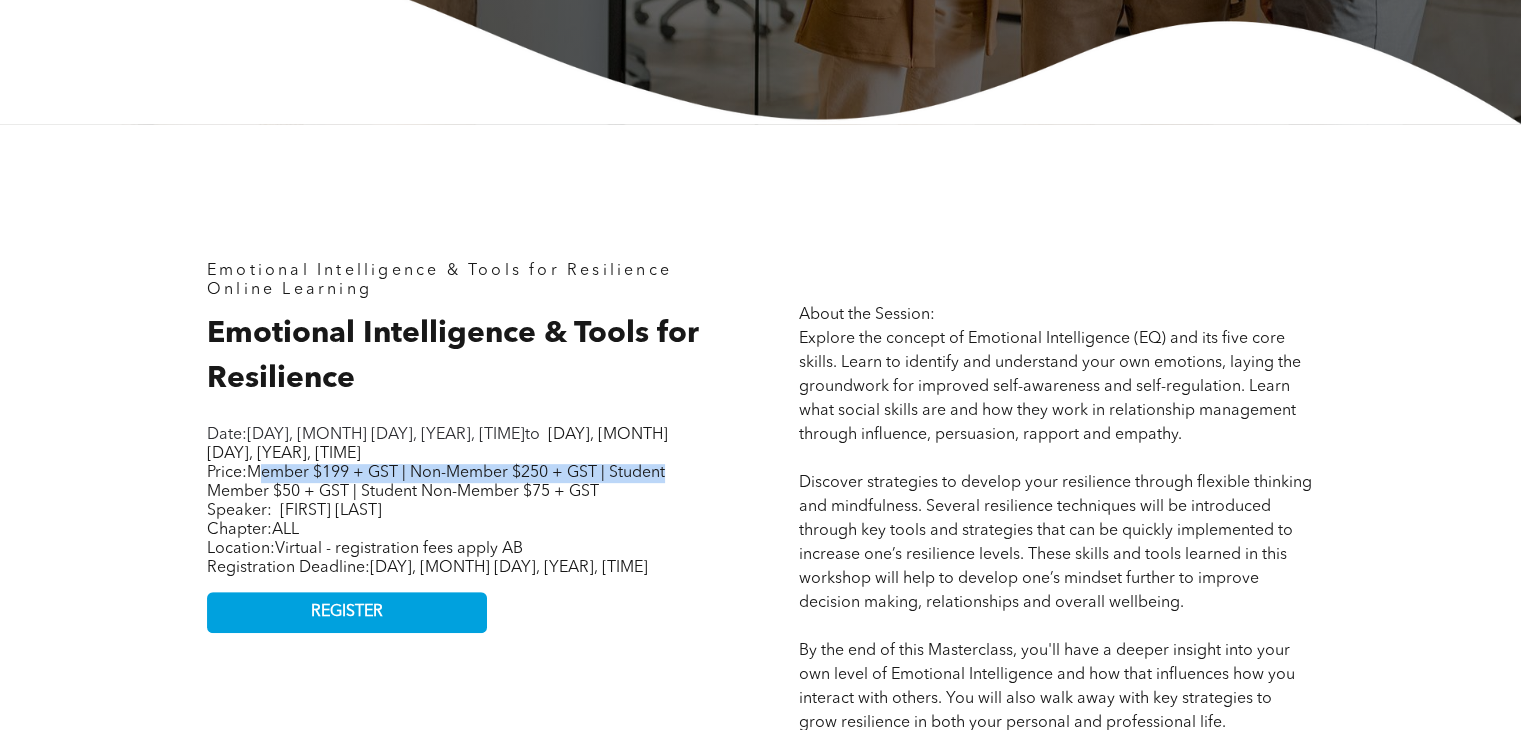 drag, startPoint x: 260, startPoint y: 479, endPoint x: 676, endPoint y: 473, distance: 416.04327 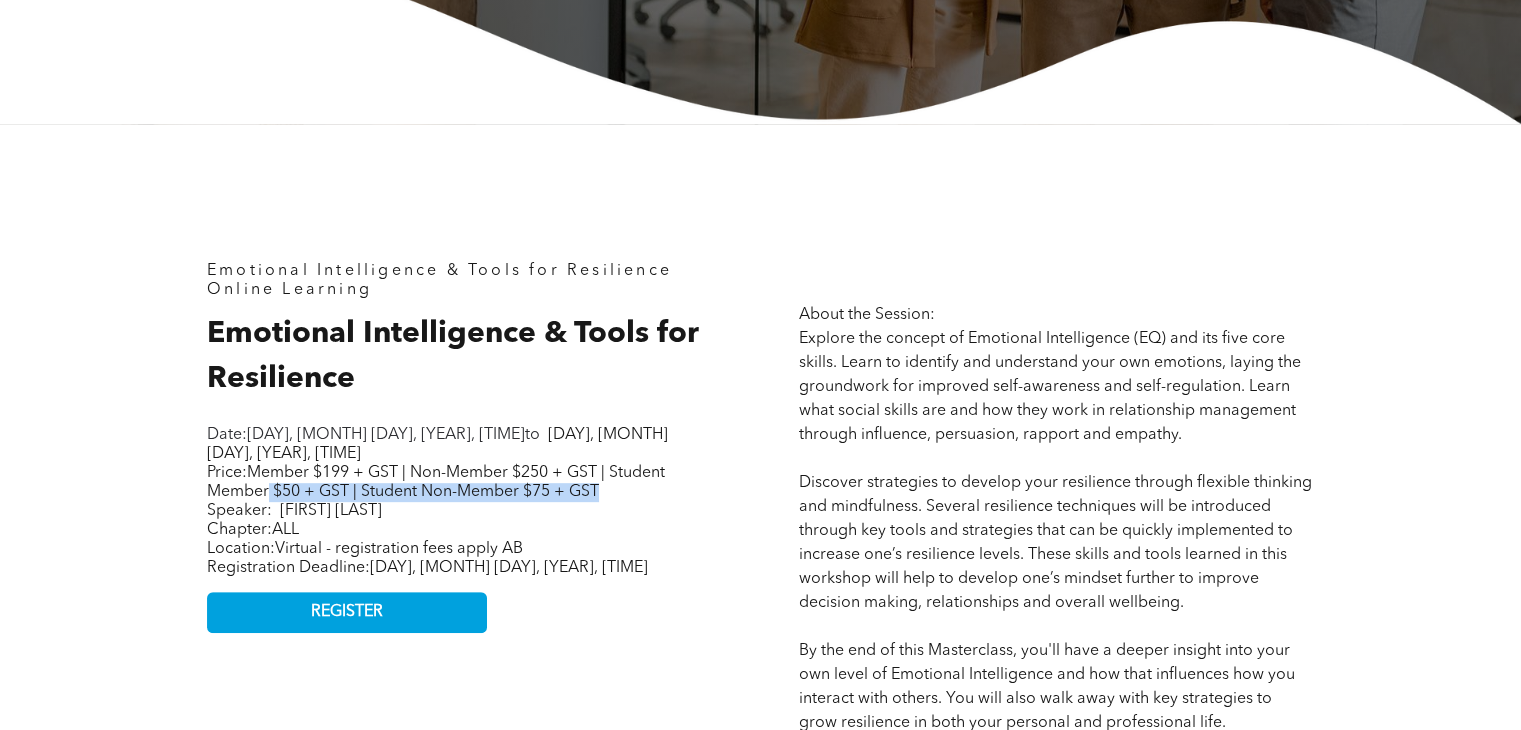 drag, startPoint x: 270, startPoint y: 496, endPoint x: 616, endPoint y: 490, distance: 346.05203 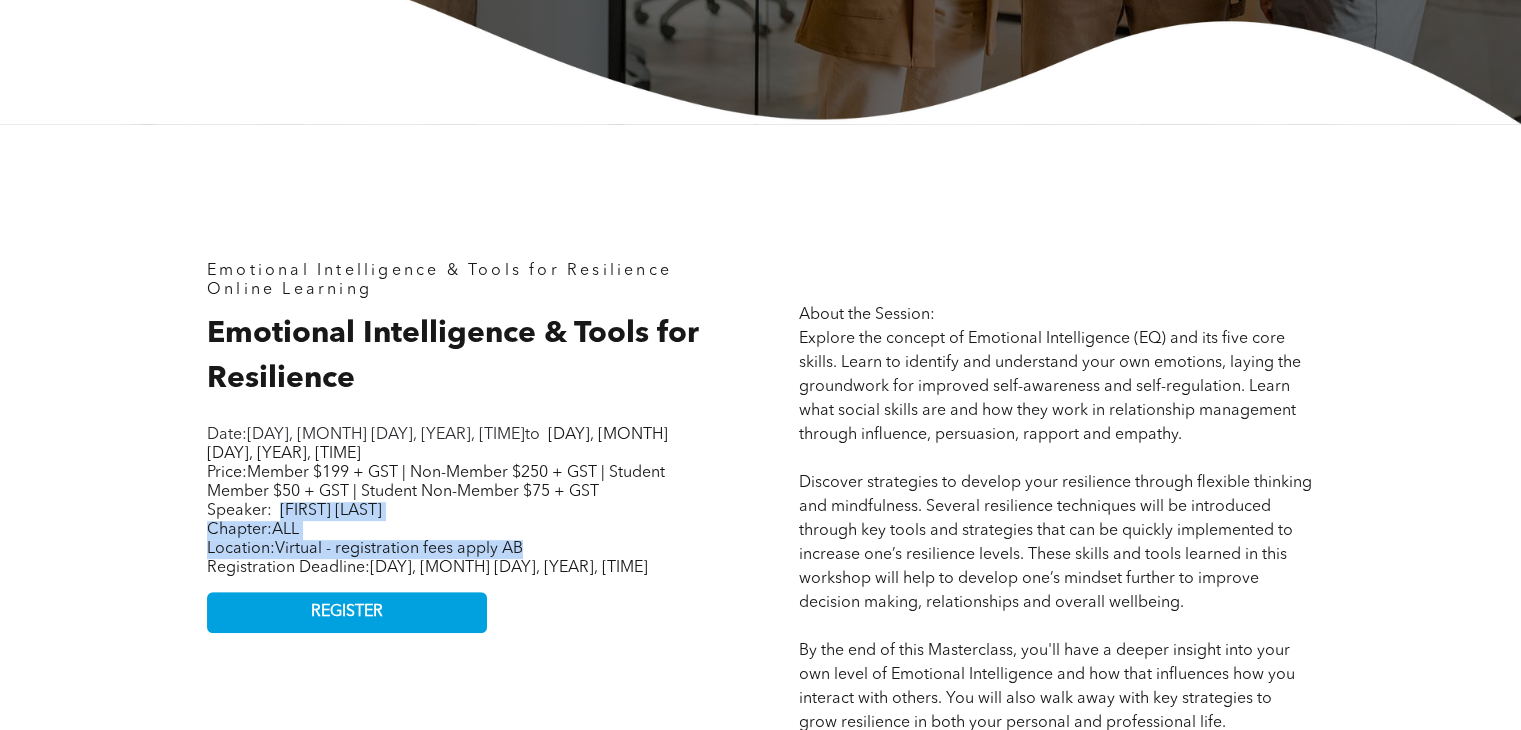 drag, startPoint x: 287, startPoint y: 510, endPoint x: 527, endPoint y: 551, distance: 243.4769 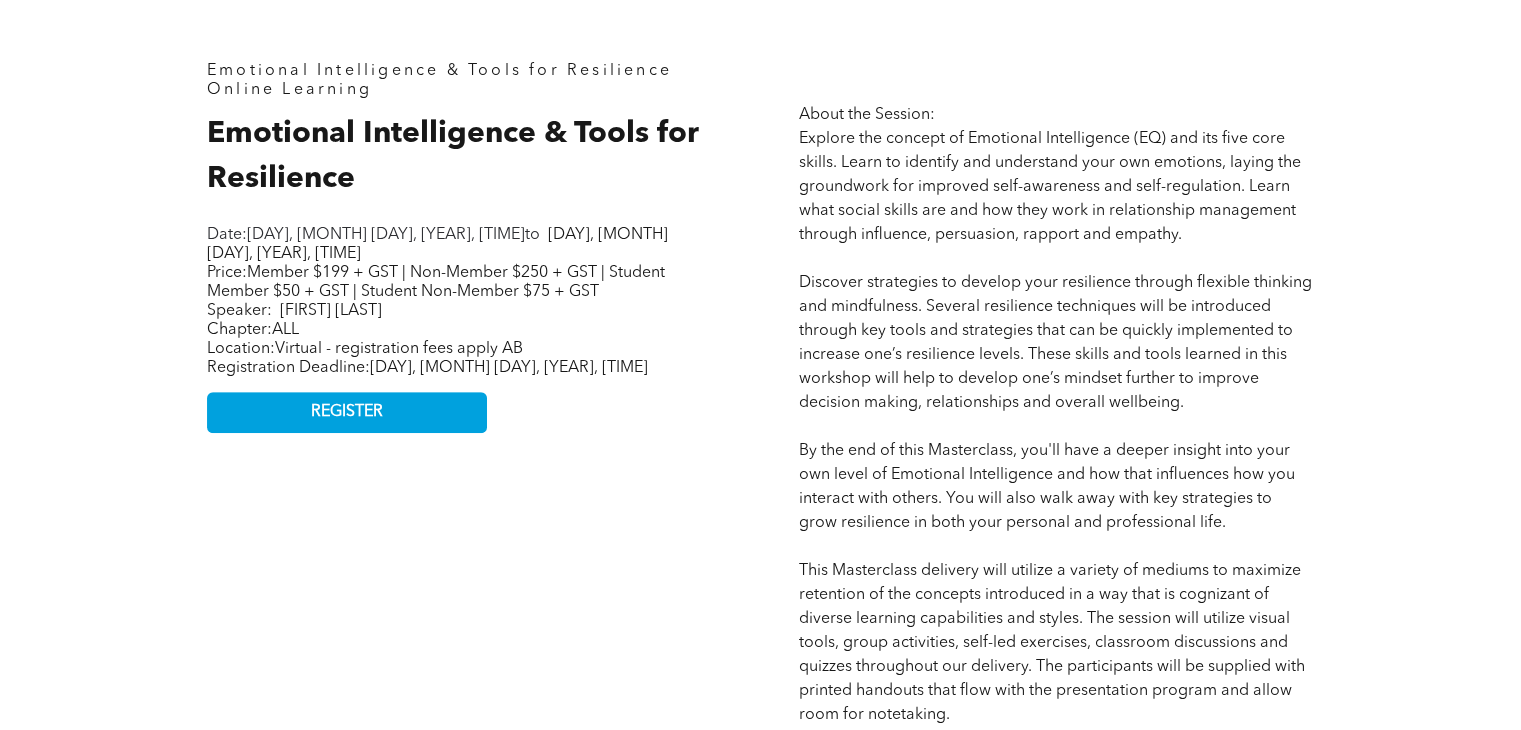 click on "Sunday, September 28, 2025, 5:00:00 PM" at bounding box center (509, 368) 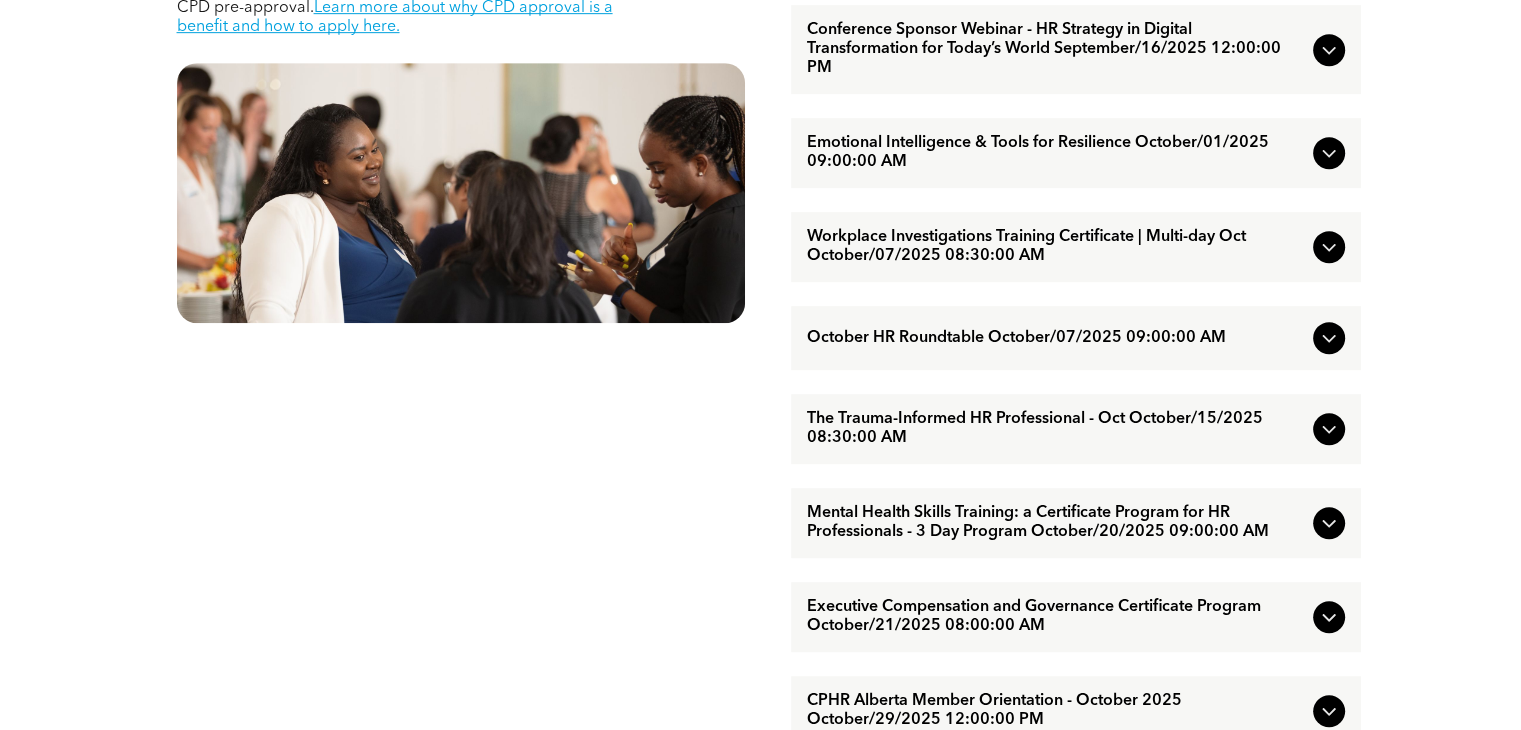 scroll, scrollTop: 1200, scrollLeft: 0, axis: vertical 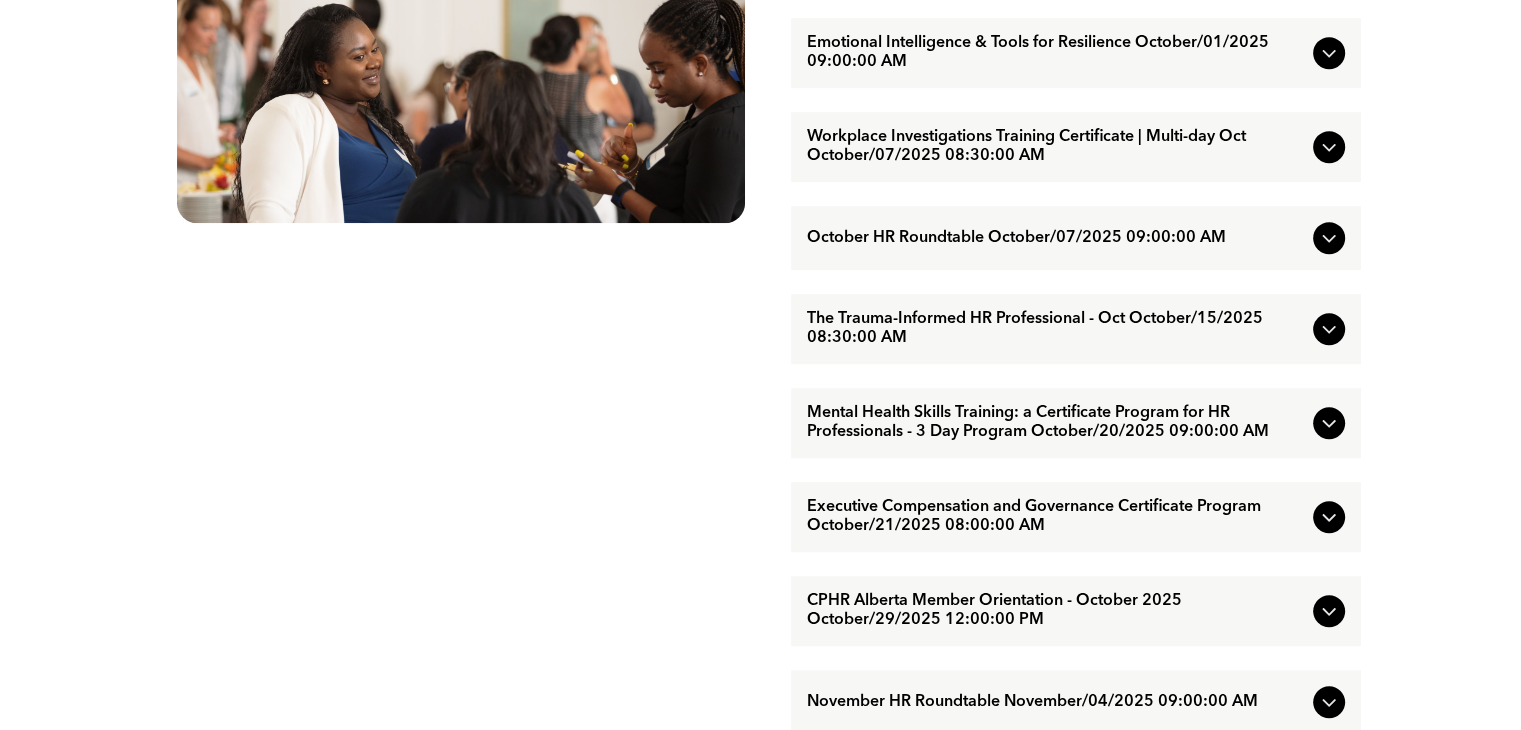 click on "Executive Compensation and Governance Certificate Program  October/21/2025 08:00:00 AM" at bounding box center (1056, 517) 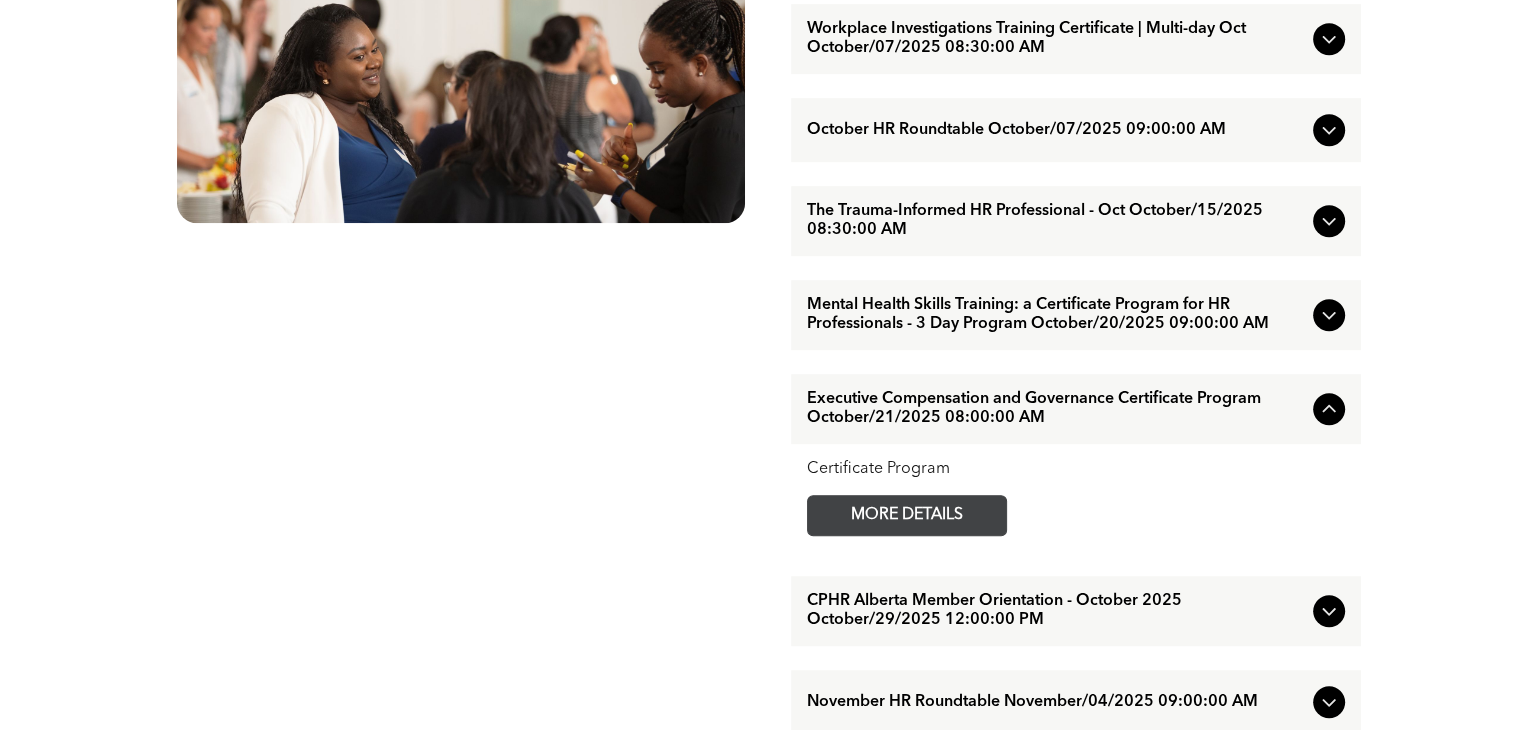 click on "MORE DETAILS" at bounding box center [907, 515] 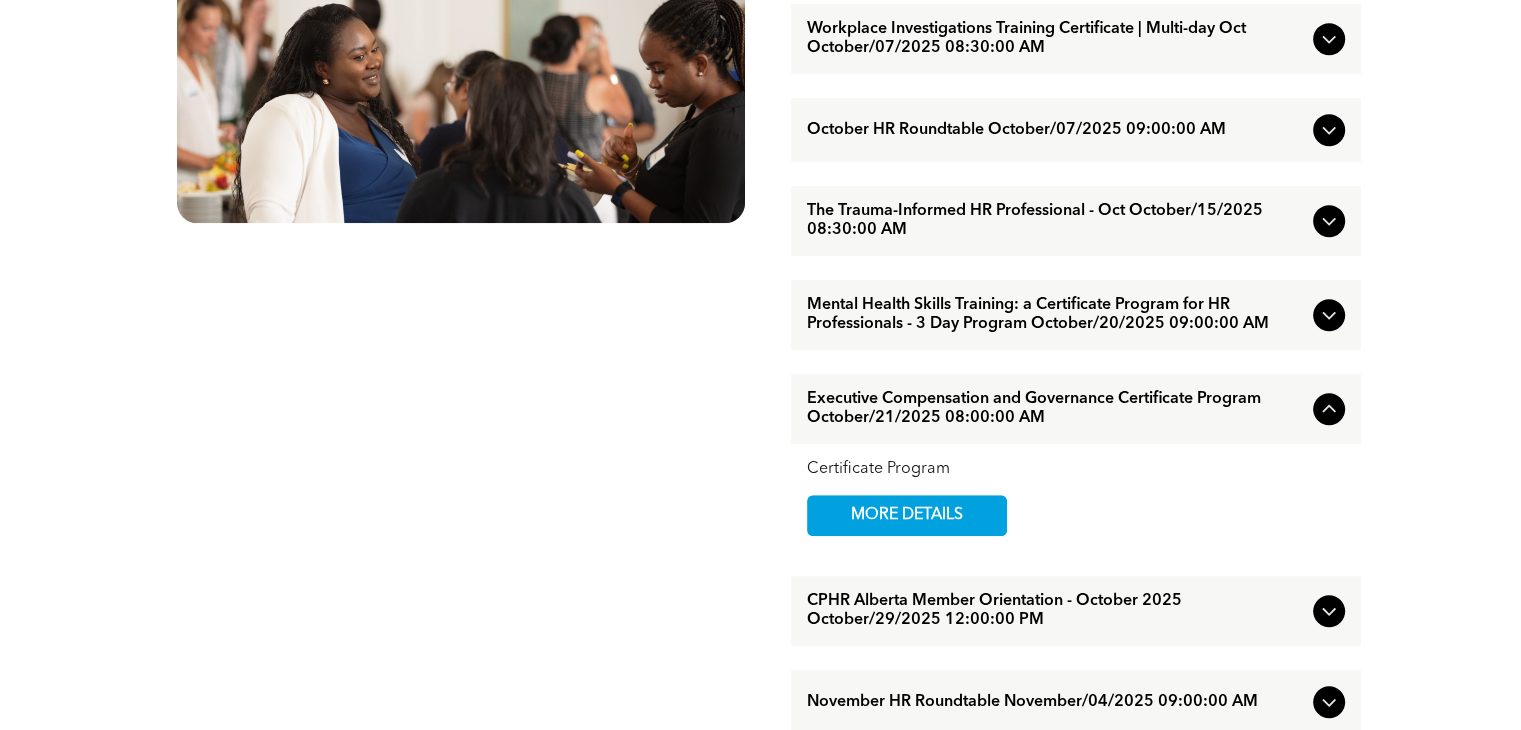 scroll, scrollTop: 1100, scrollLeft: 0, axis: vertical 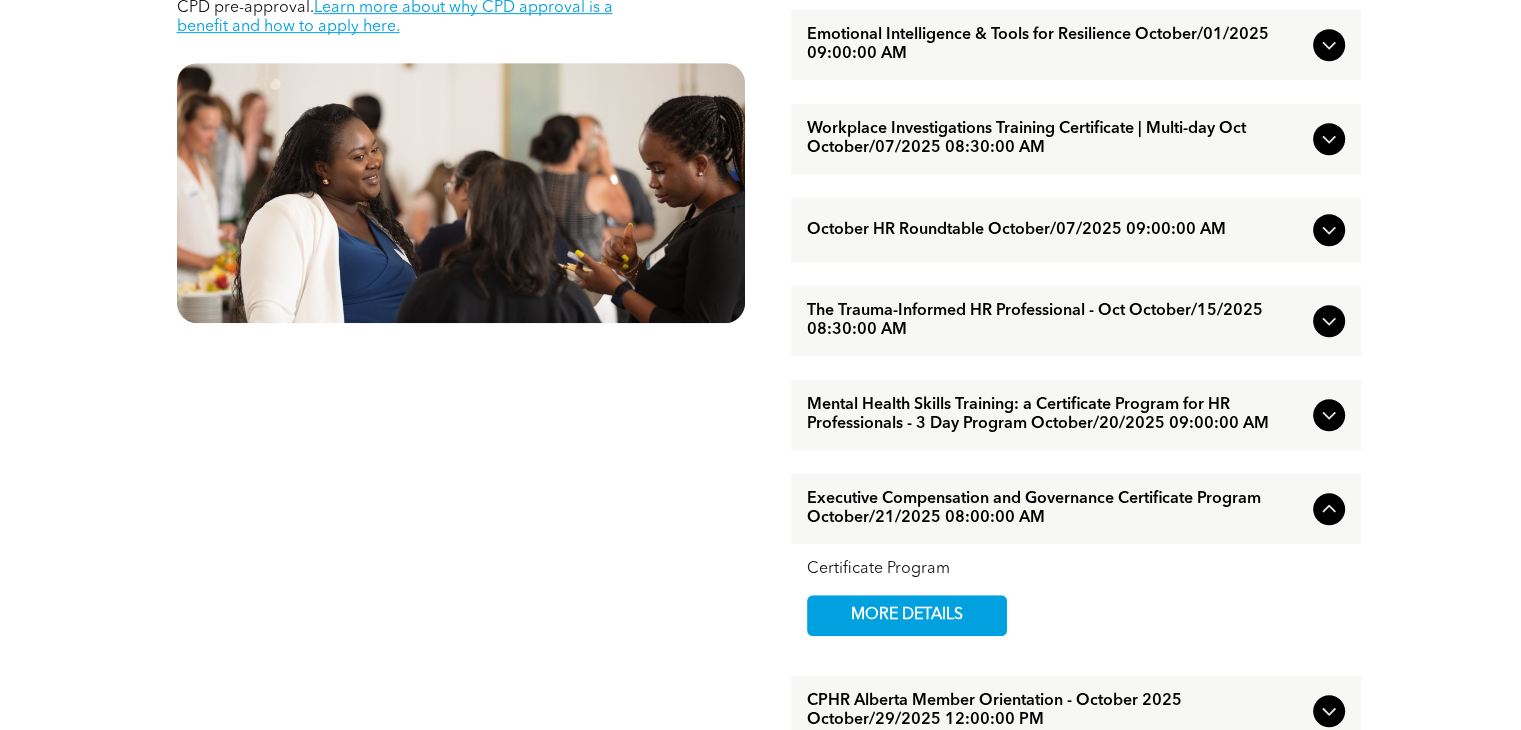 click on "The Trauma-Informed HR Professional - Oct  October/15/2025 08:30:00 AM" at bounding box center (1056, 321) 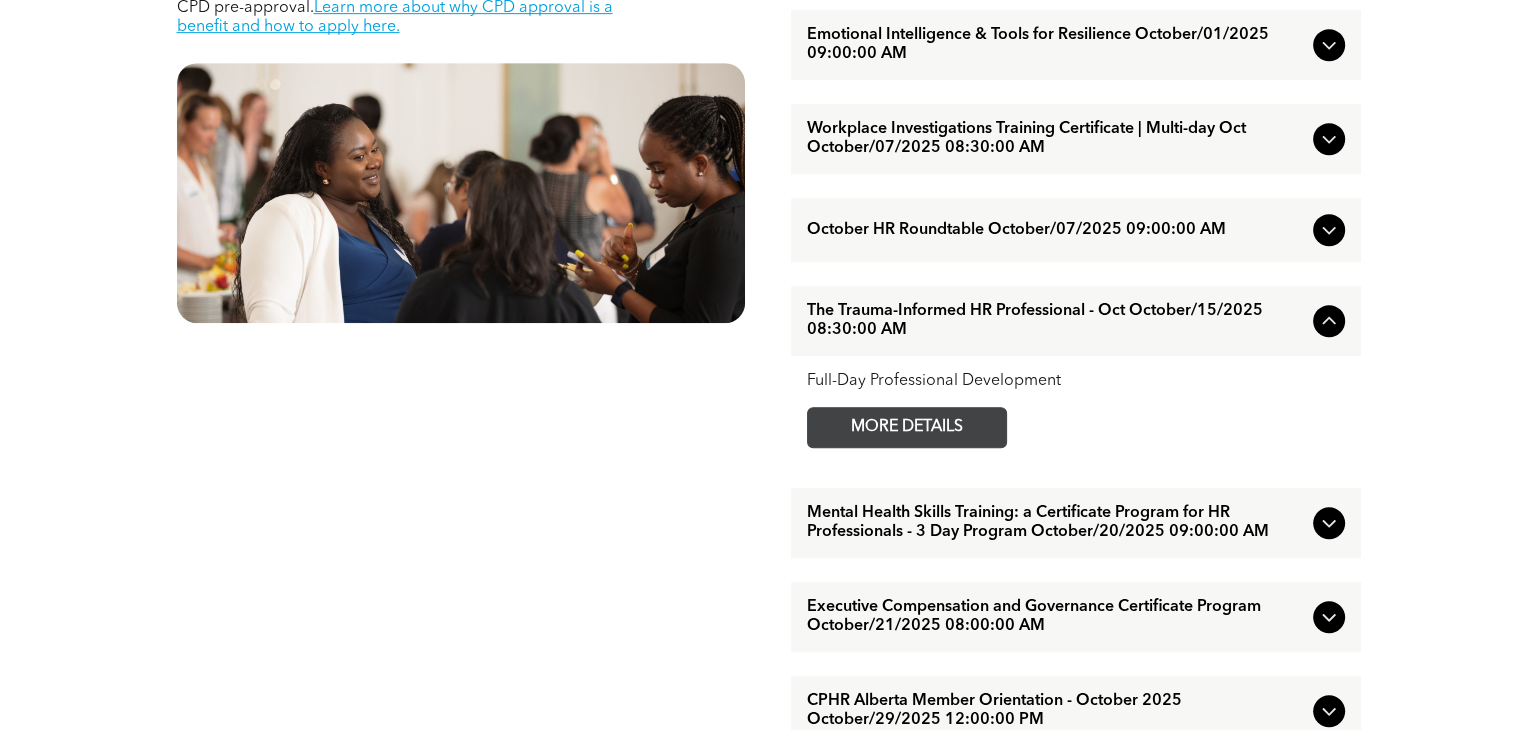 click on "MORE DETAILS" at bounding box center (907, 427) 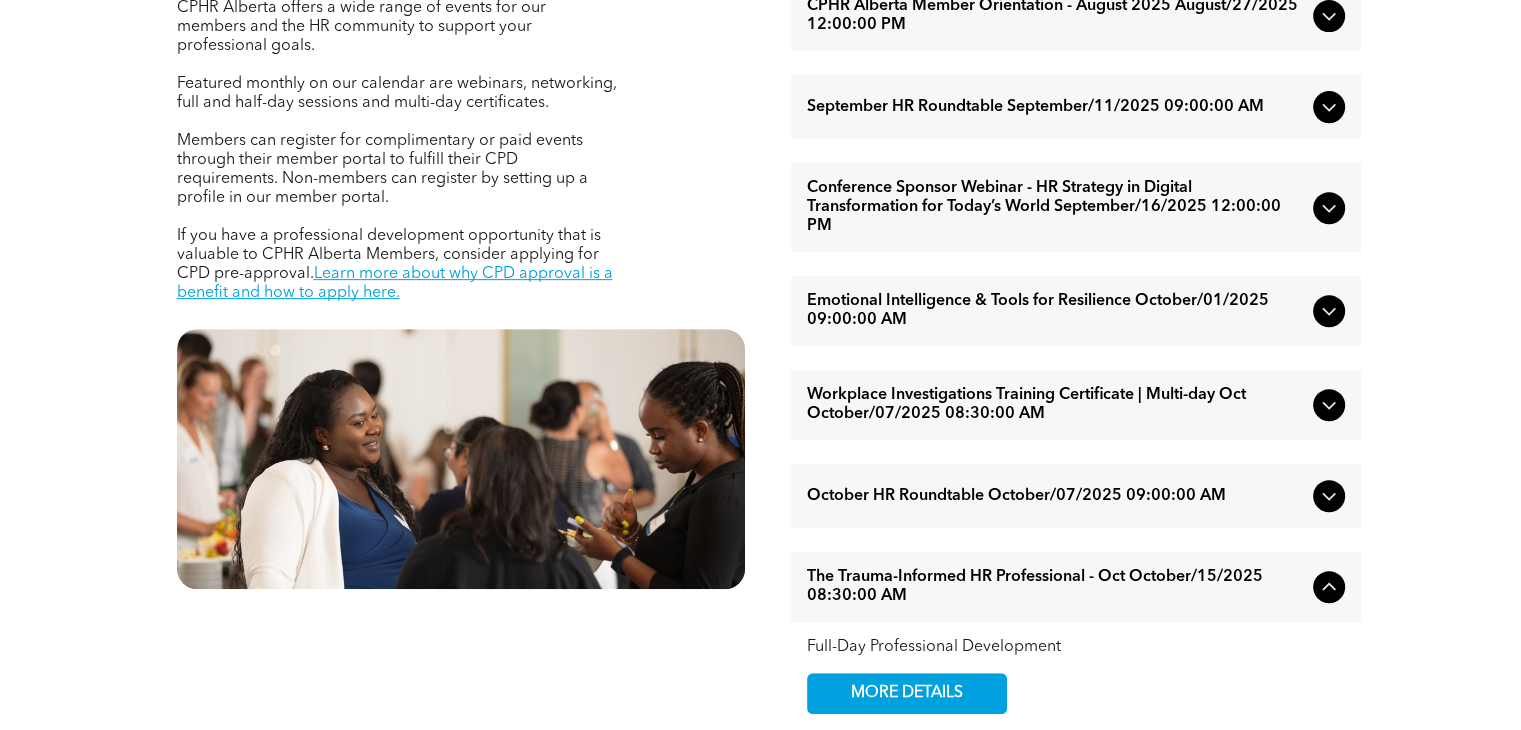 scroll, scrollTop: 800, scrollLeft: 0, axis: vertical 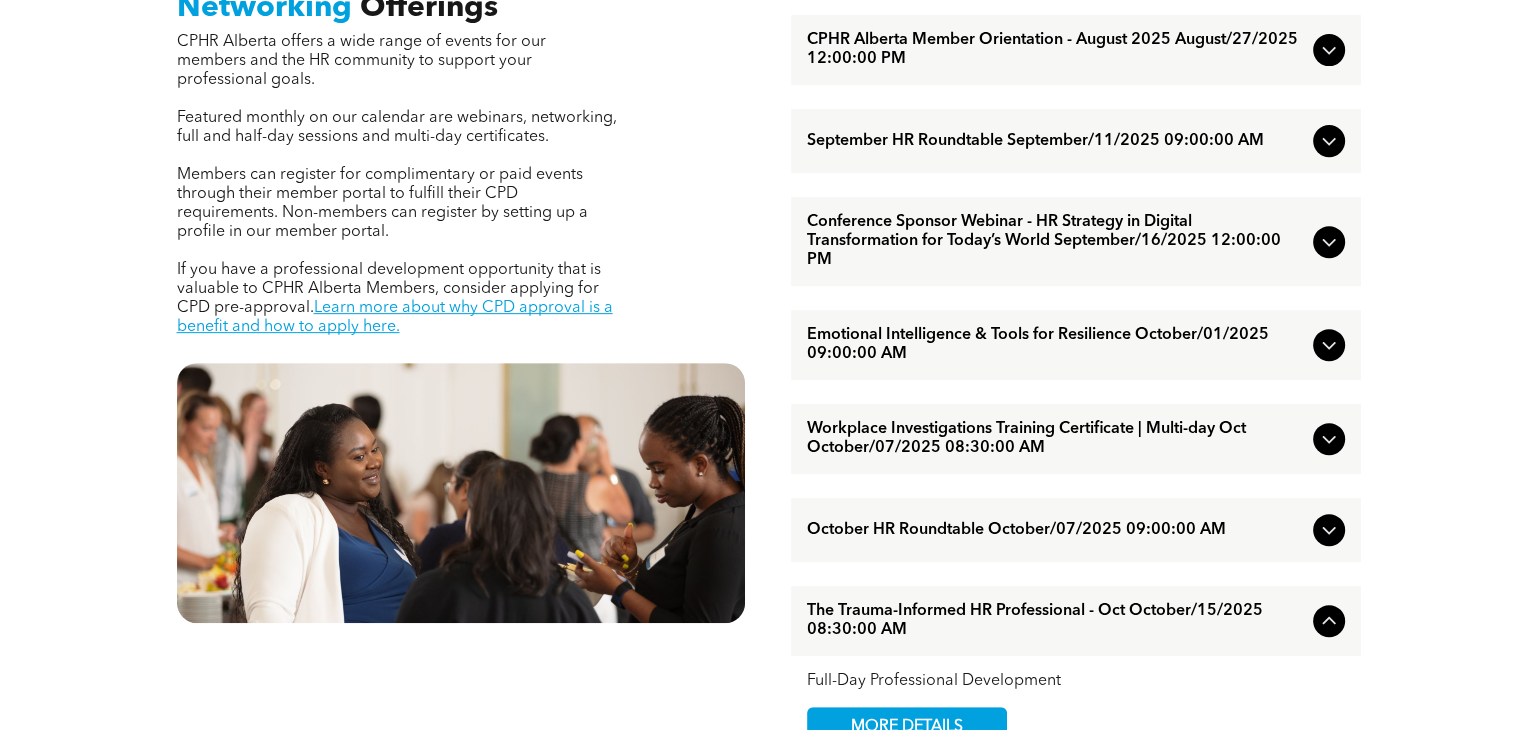 click on "Conference Sponsor Webinar - HR Strategy in Digital Transformation for Today’s World  September/16/2025 12:00:00 PM" at bounding box center (1056, 241) 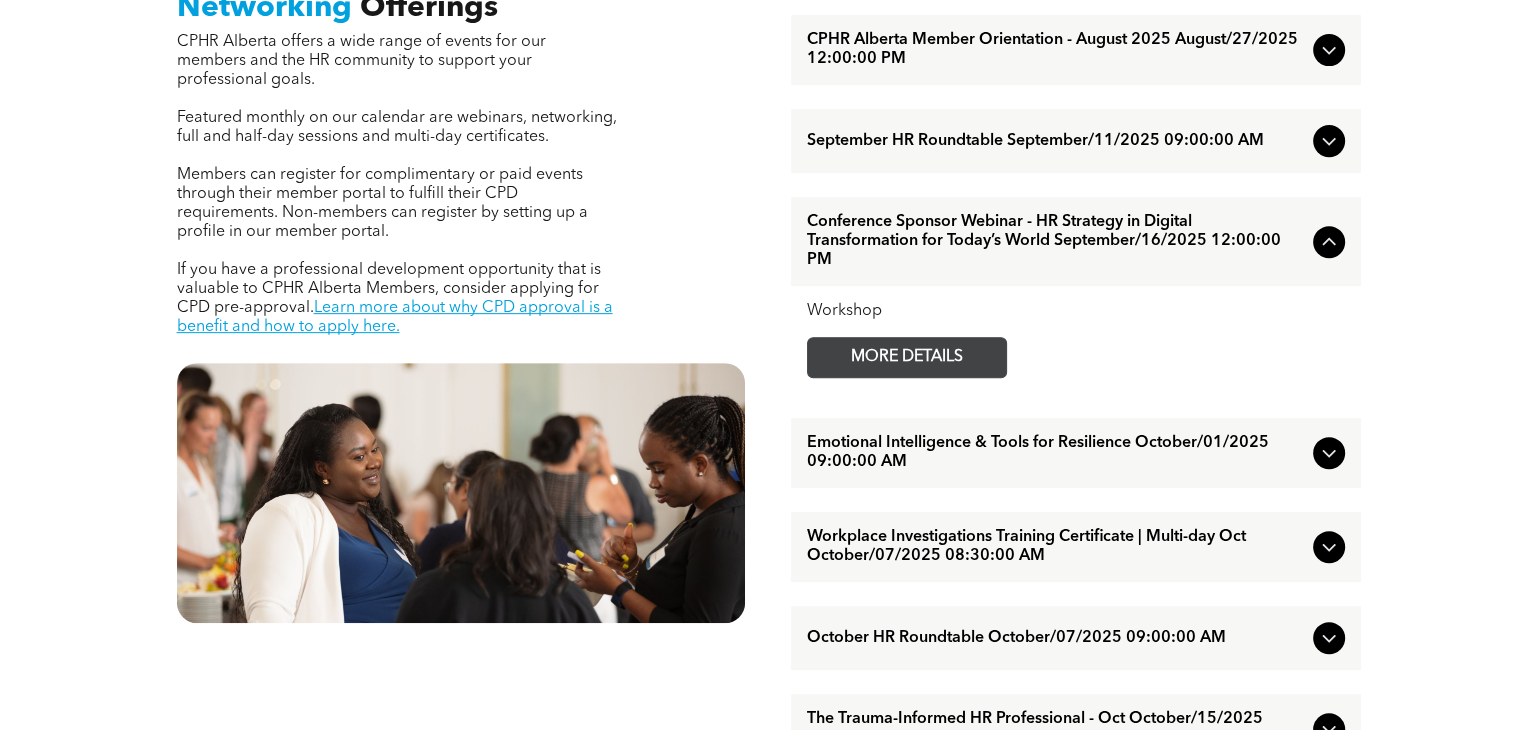 click on "MORE DETAILS" at bounding box center (907, 357) 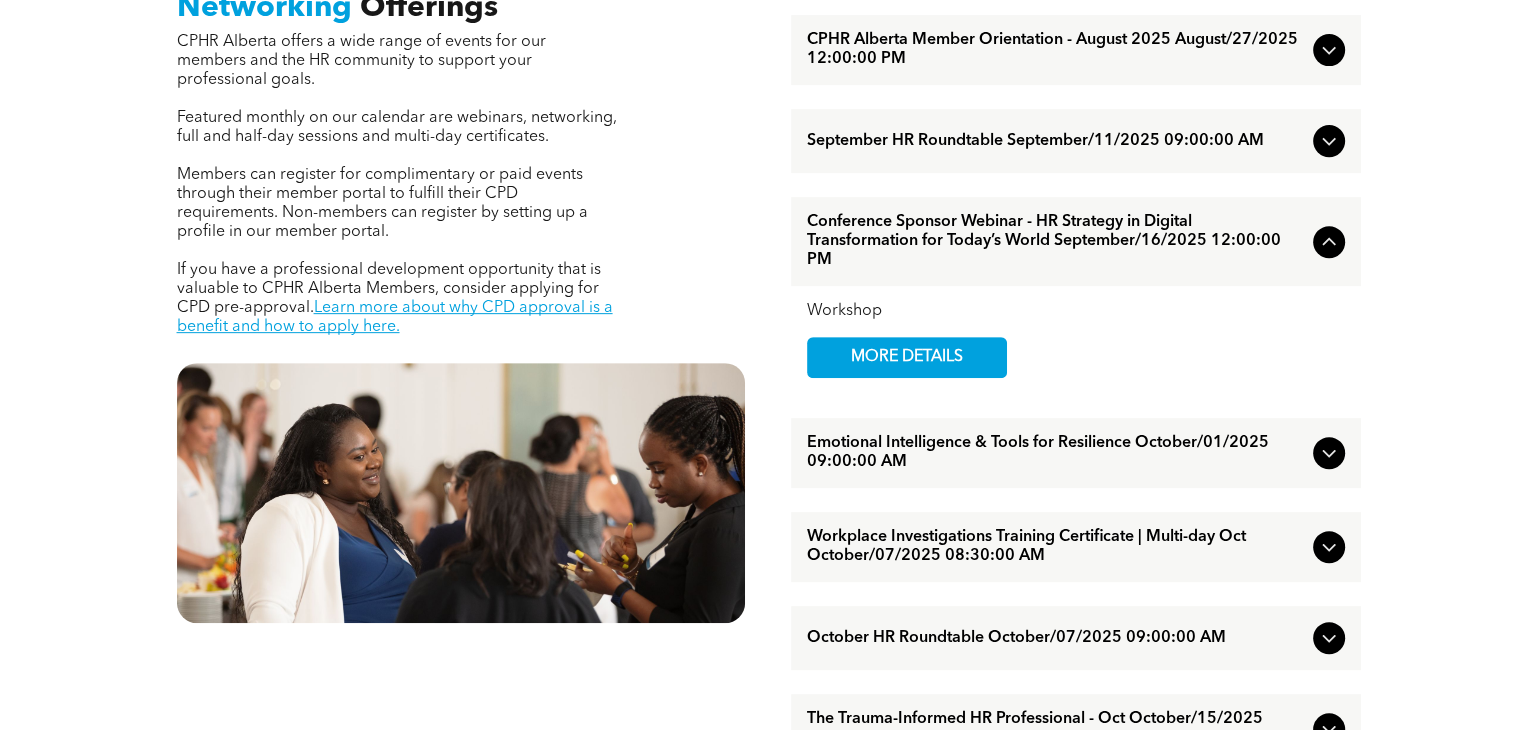 click on "Emotional Intelligence & Tools for Resilience  October/01/2025 09:00:00 AM" at bounding box center (1056, 453) 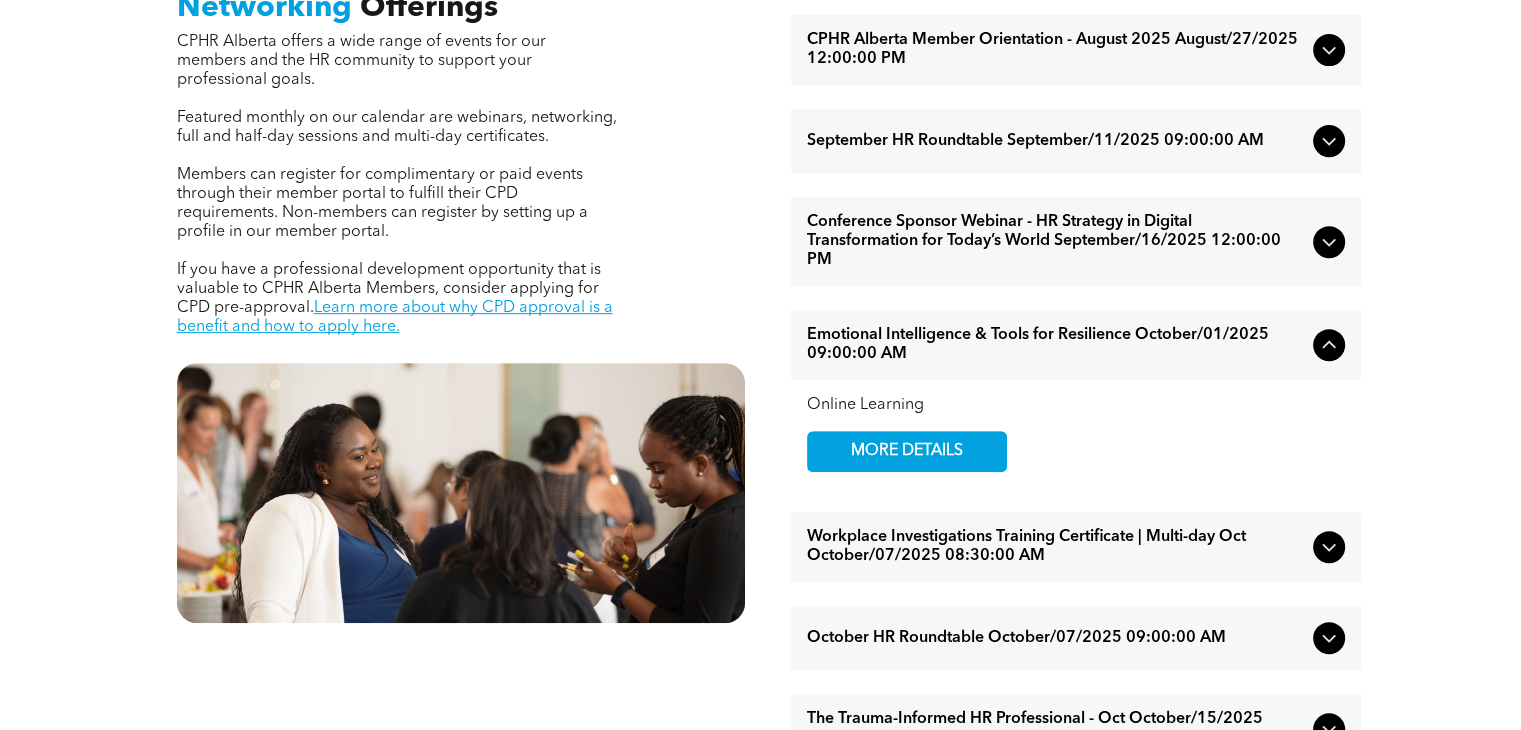 click on "Emotional Intelligence & Tools for Resilience  October/01/2025 09:00:00 AM" at bounding box center [1056, 345] 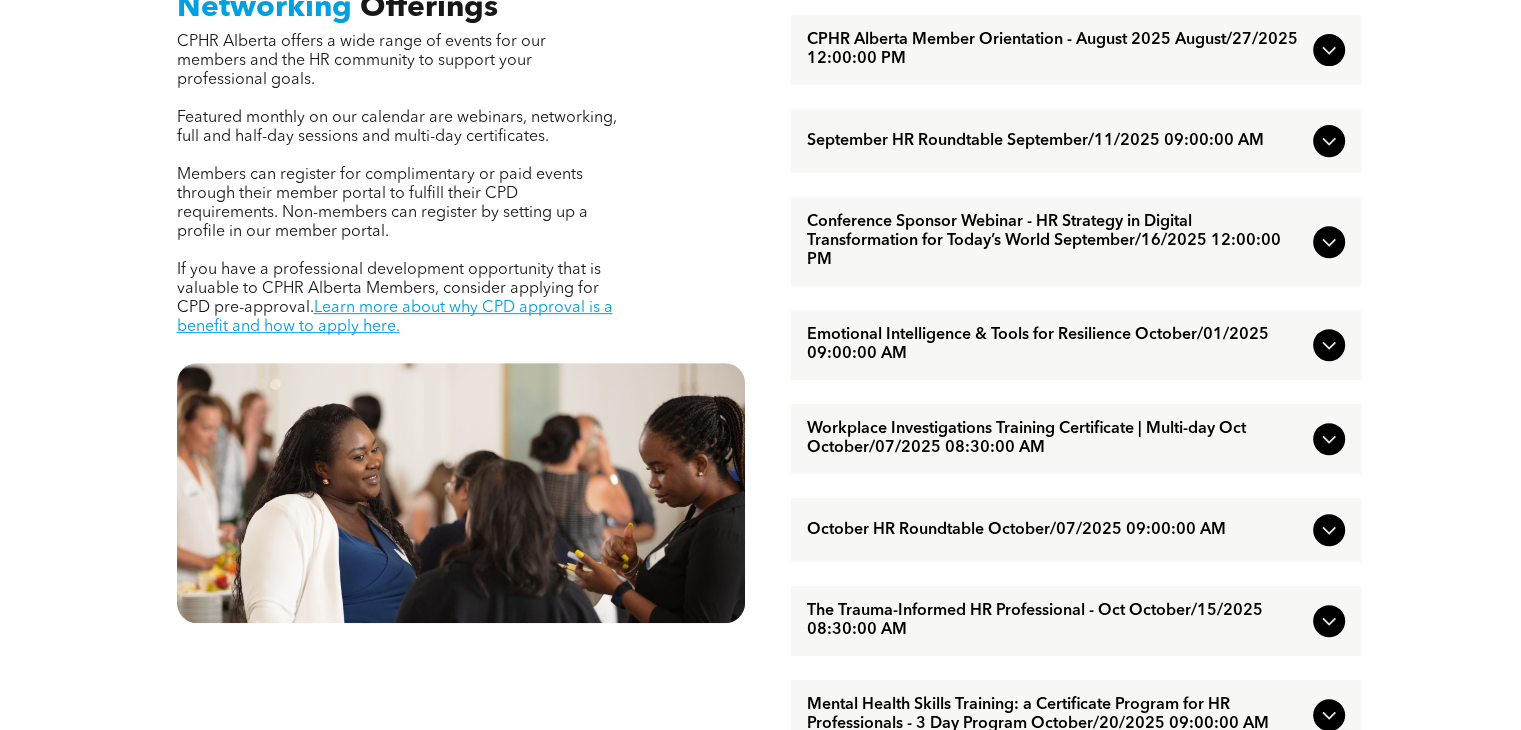 click on "Emotional Intelligence & Tools for Resilience  October/01/2025 09:00:00 AM" at bounding box center (1056, 345) 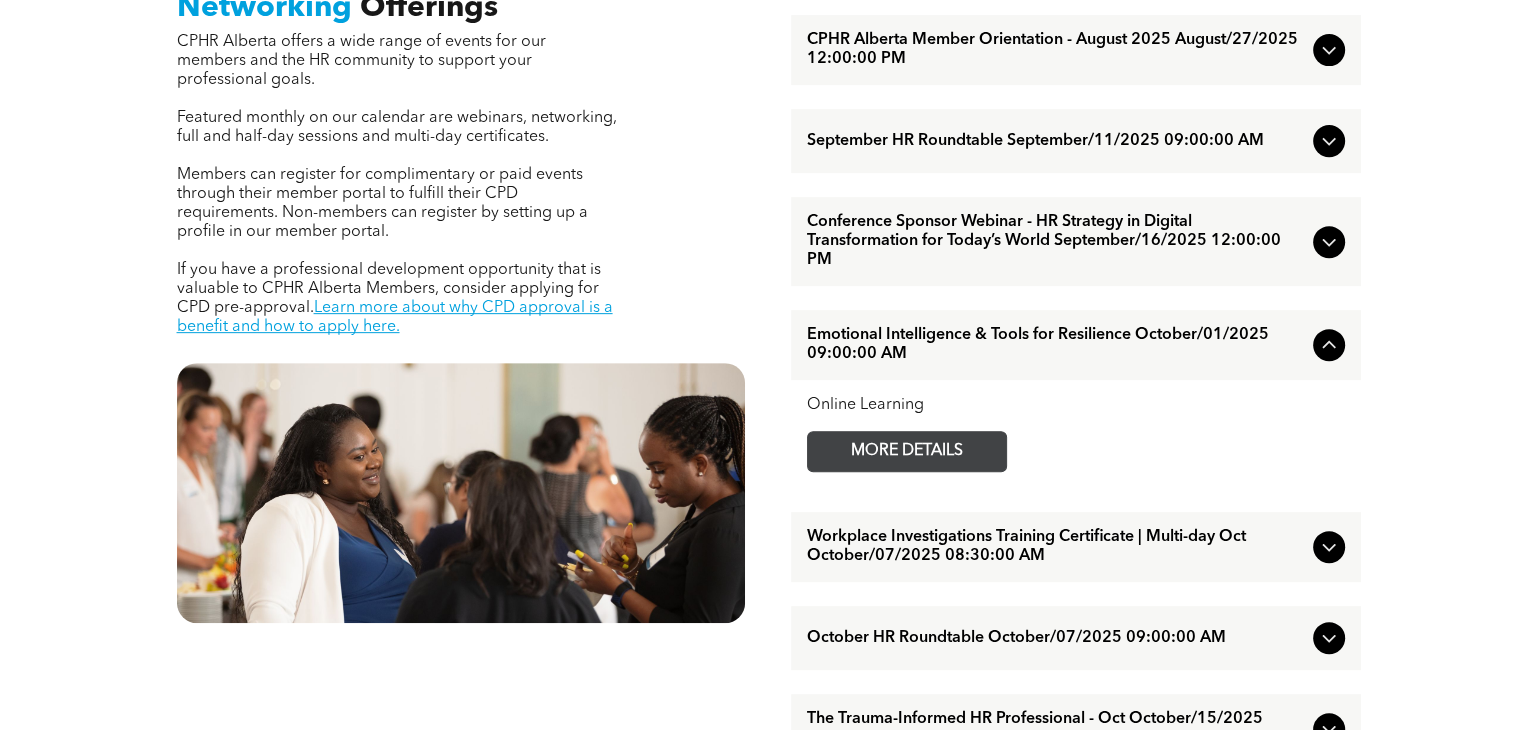 click on "MORE DETAILS" at bounding box center (907, 451) 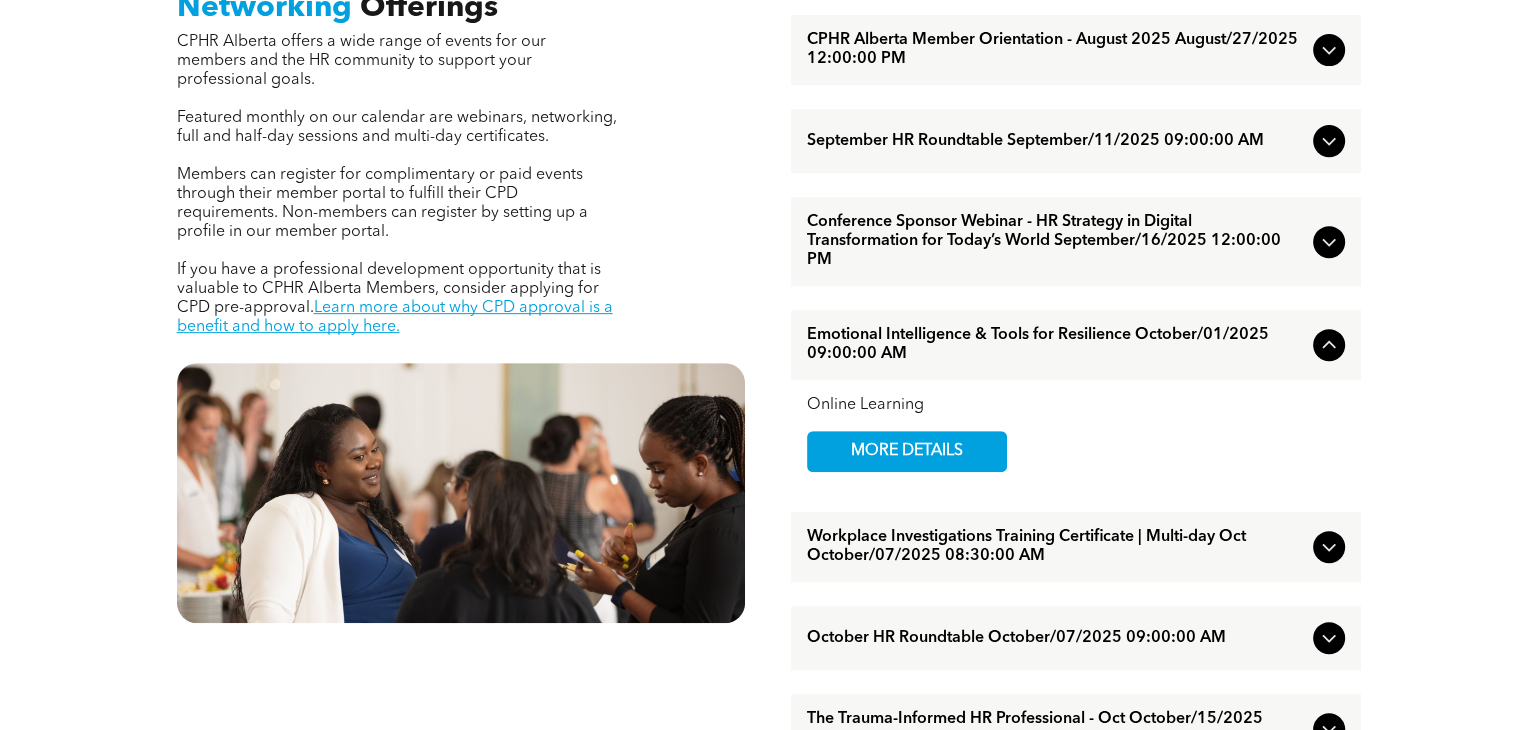 scroll, scrollTop: 900, scrollLeft: 0, axis: vertical 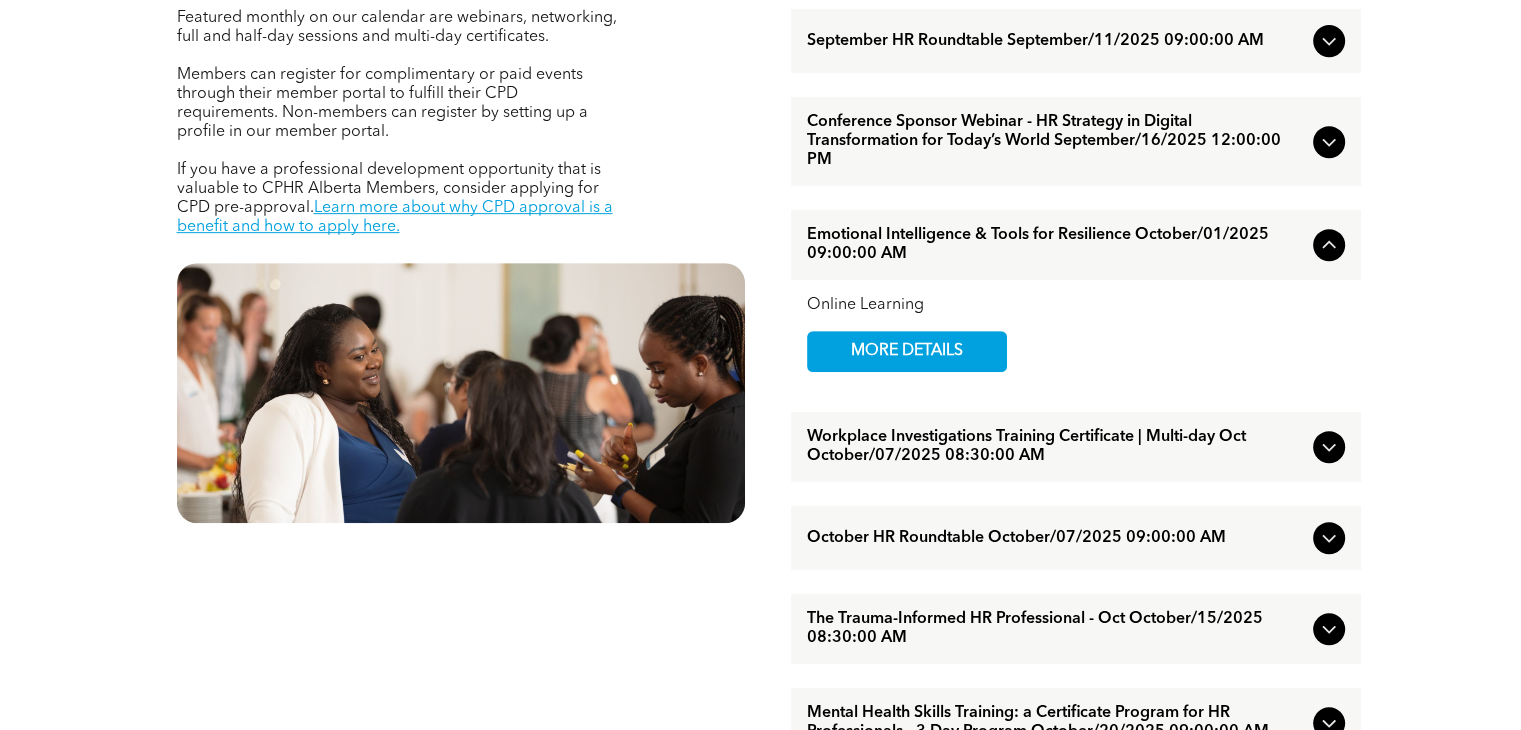 click on "The Trauma-Informed HR Professional - Oct  October/15/2025 08:30:00 AM" at bounding box center [1056, 629] 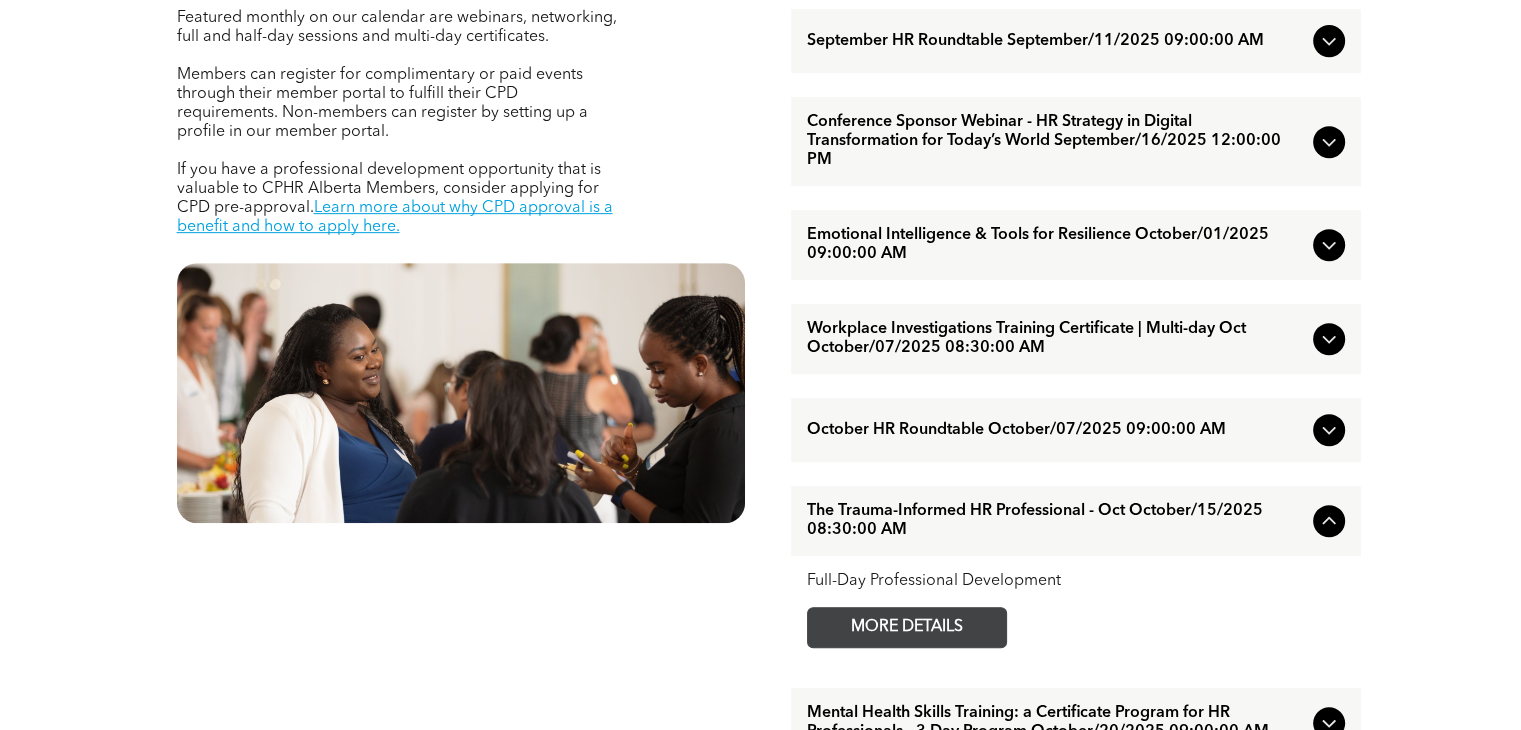 click on "MORE DETAILS" at bounding box center (907, 627) 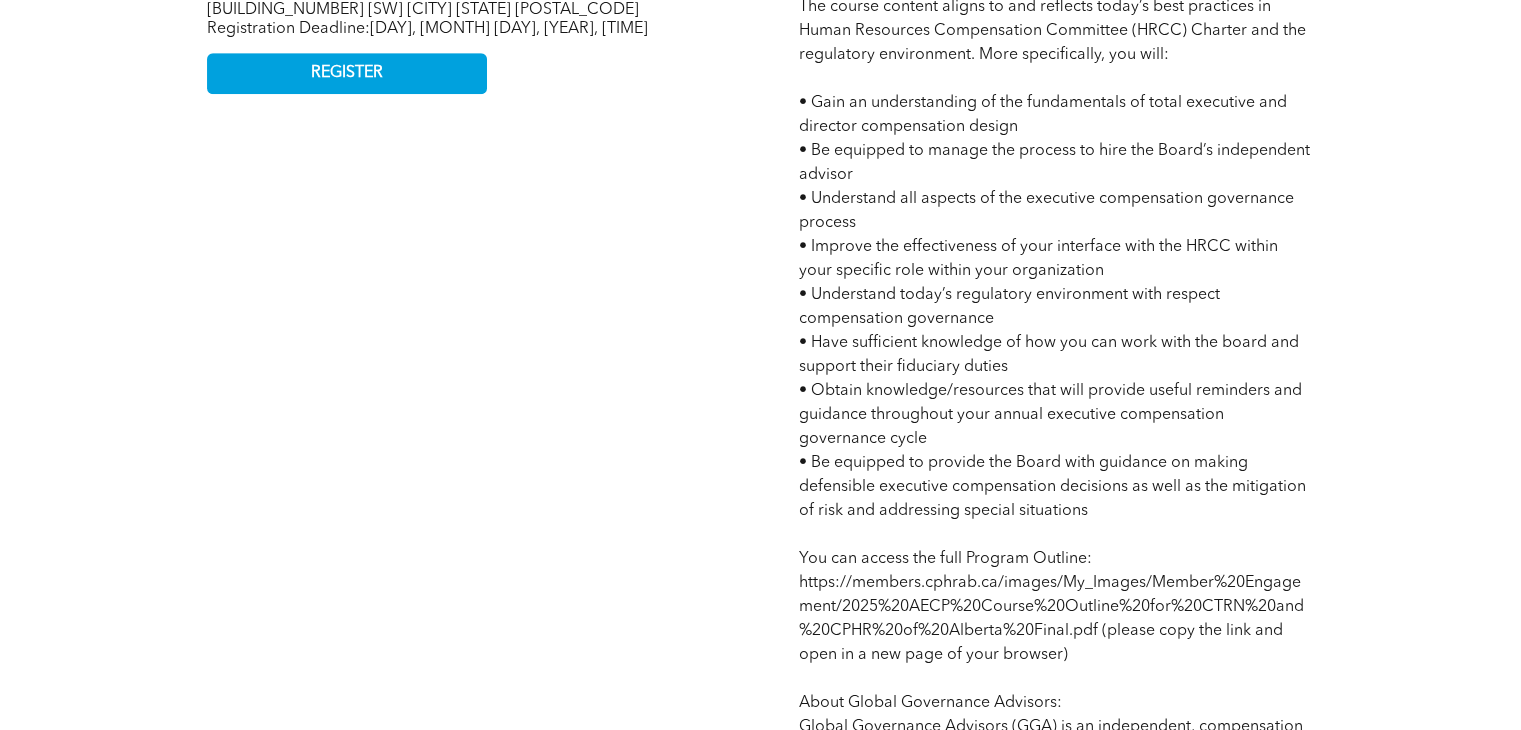 scroll, scrollTop: 1300, scrollLeft: 0, axis: vertical 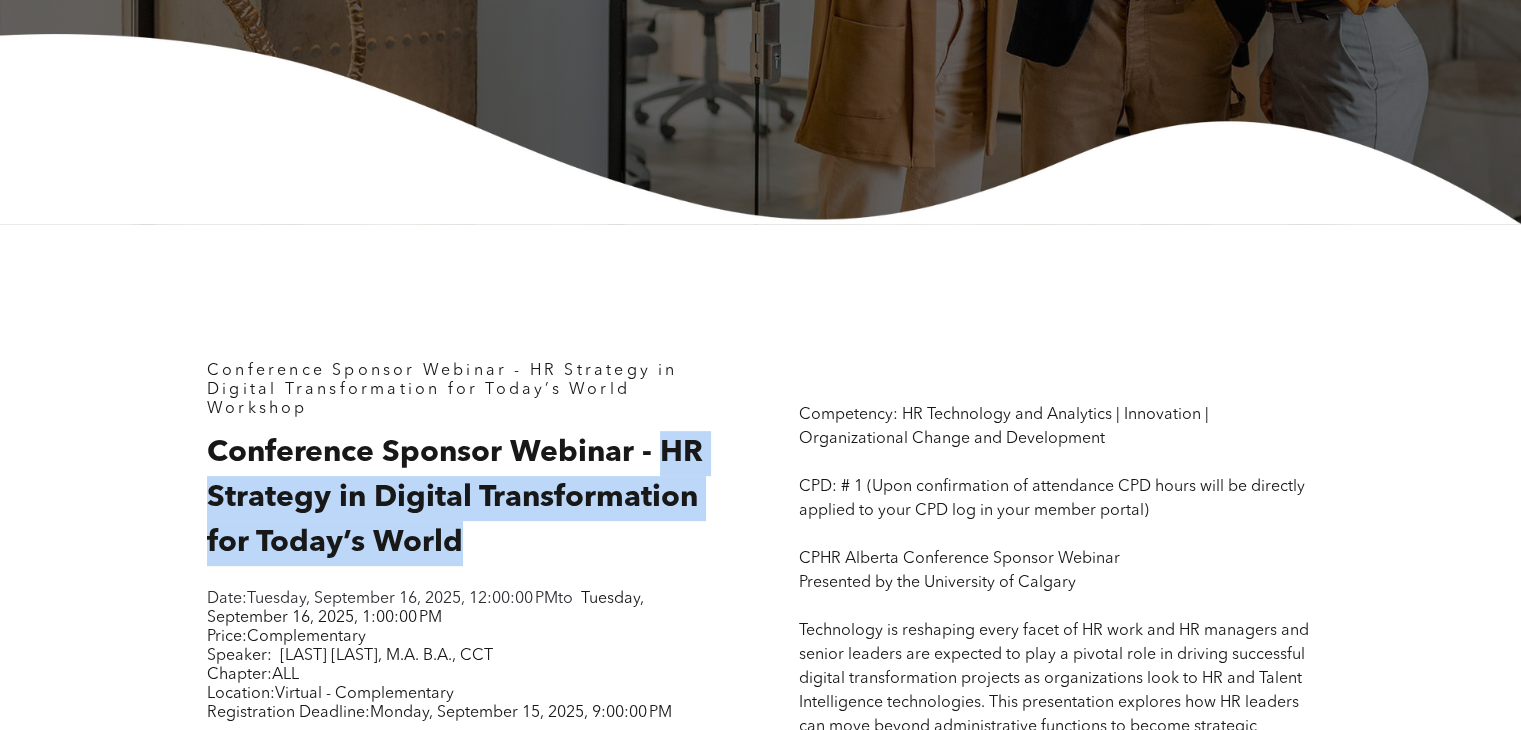 drag, startPoint x: 655, startPoint y: 454, endPoint x: 628, endPoint y: 528, distance: 78.77182 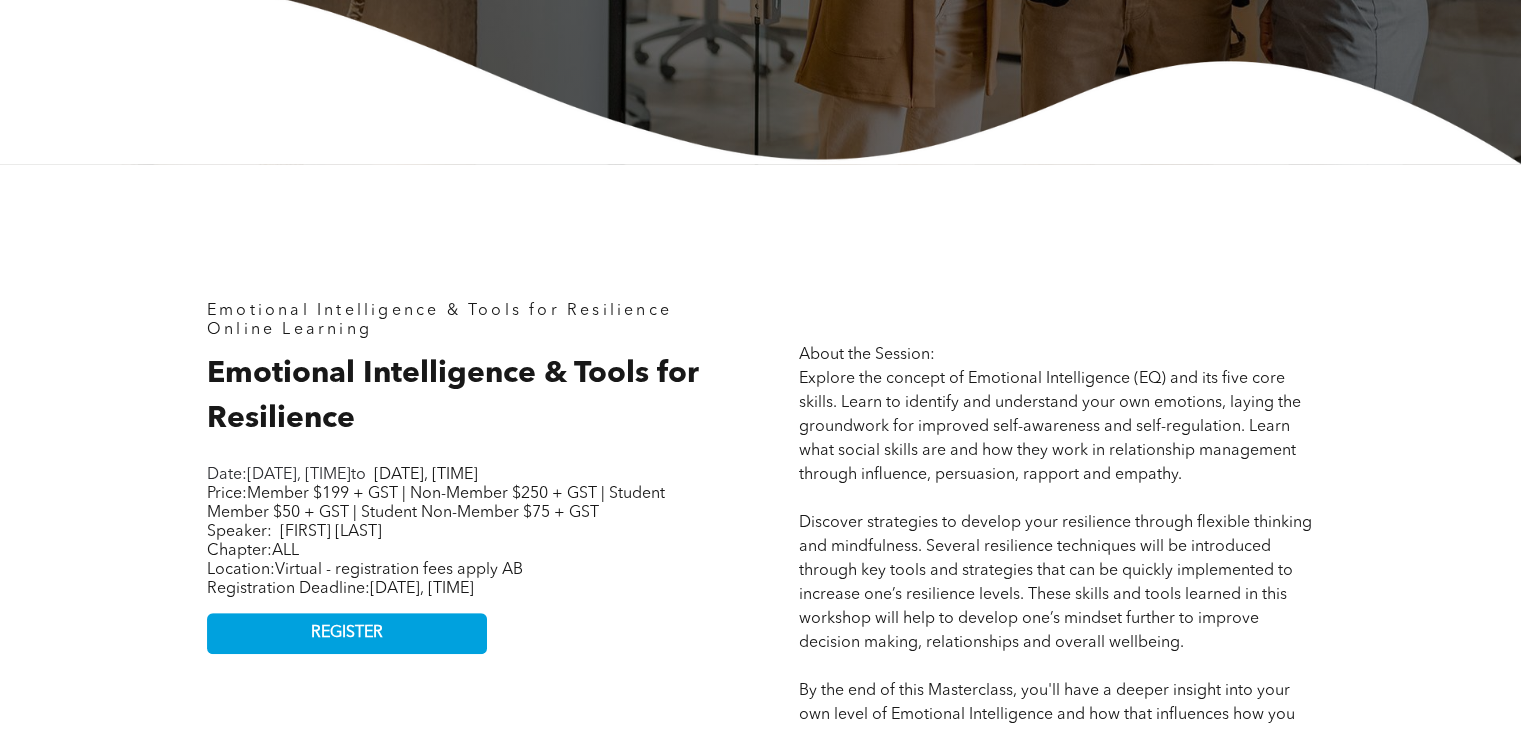 scroll, scrollTop: 800, scrollLeft: 0, axis: vertical 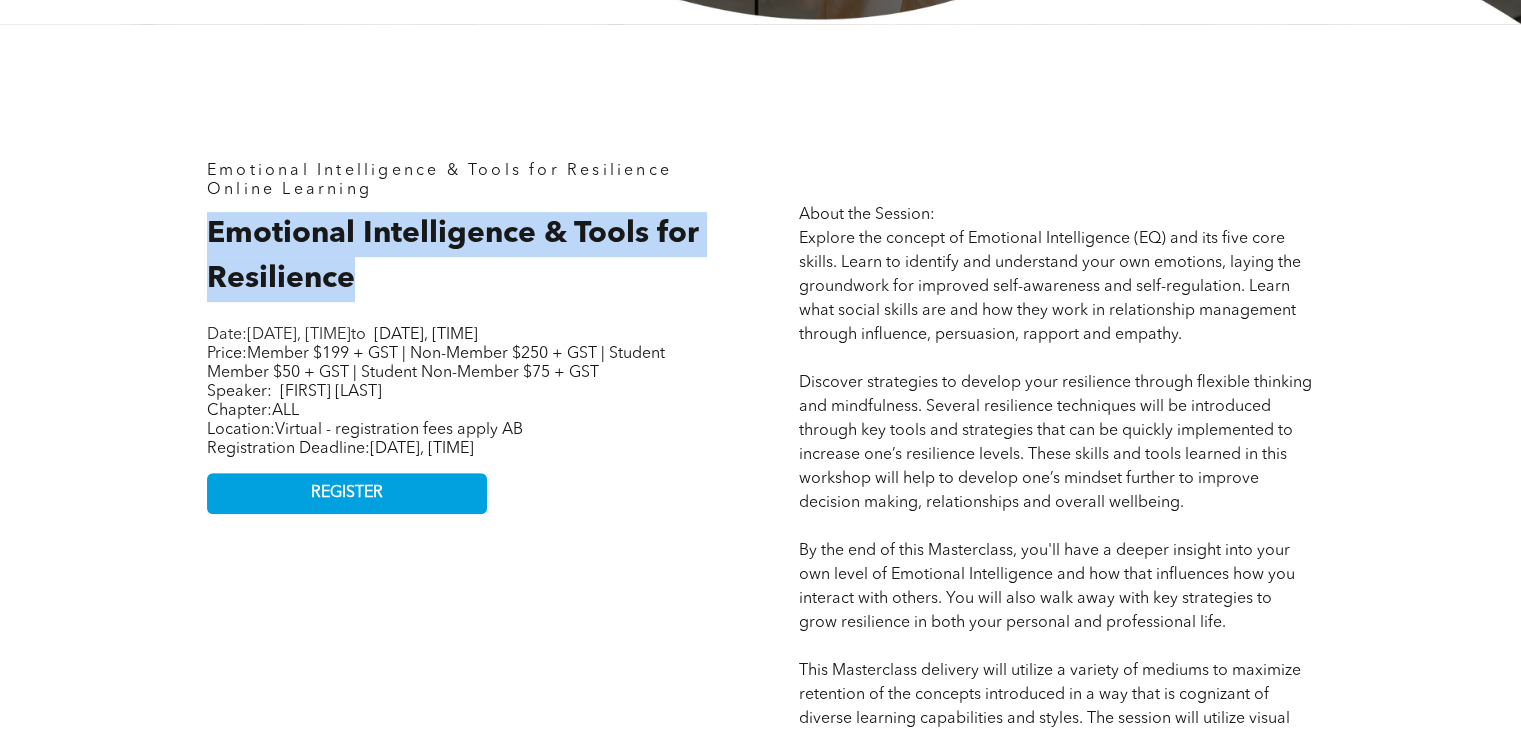 drag, startPoint x: 351, startPoint y: 289, endPoint x: 204, endPoint y: 229, distance: 158.77342 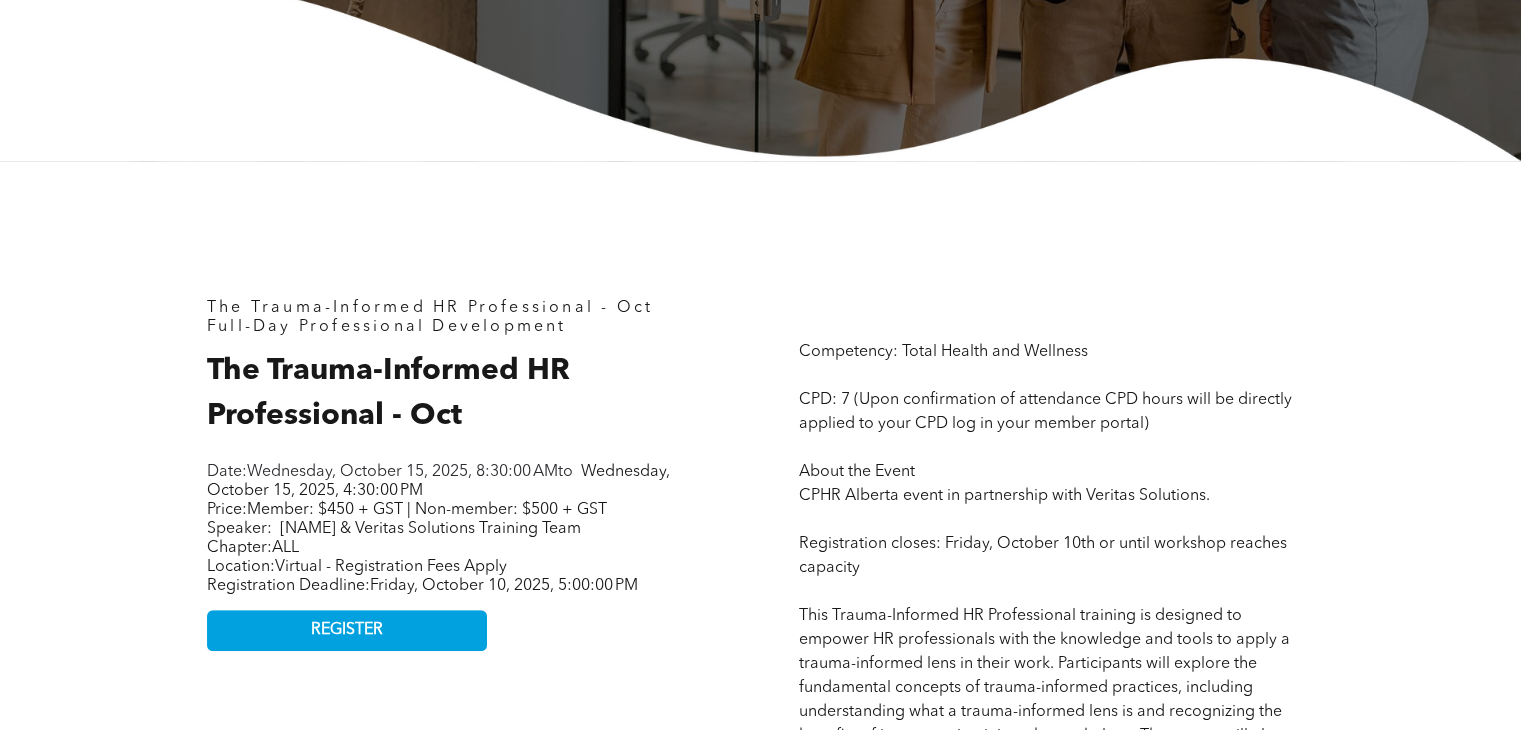 scroll, scrollTop: 800, scrollLeft: 0, axis: vertical 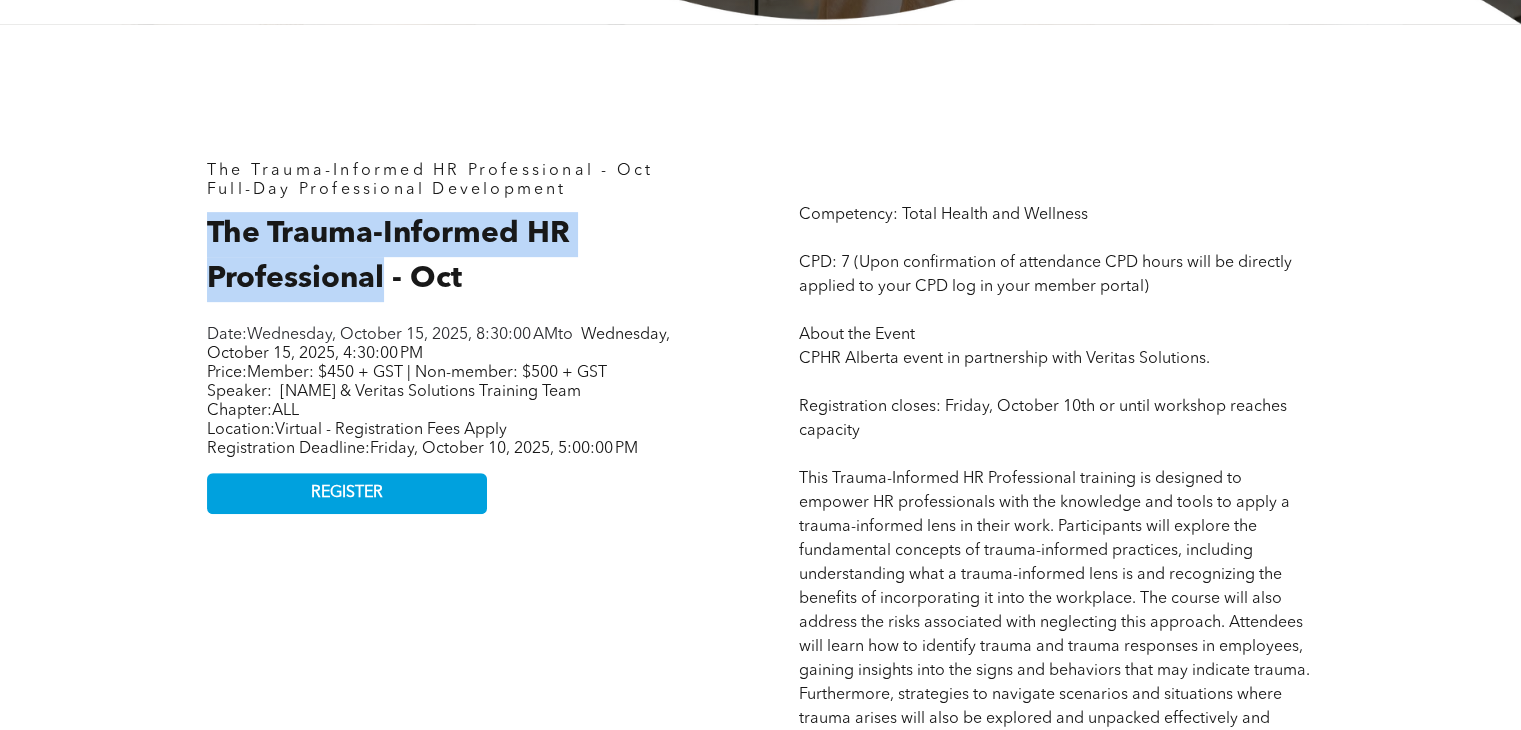 drag, startPoint x: 235, startPoint y: 249, endPoint x: 387, endPoint y: 281, distance: 155.33191 